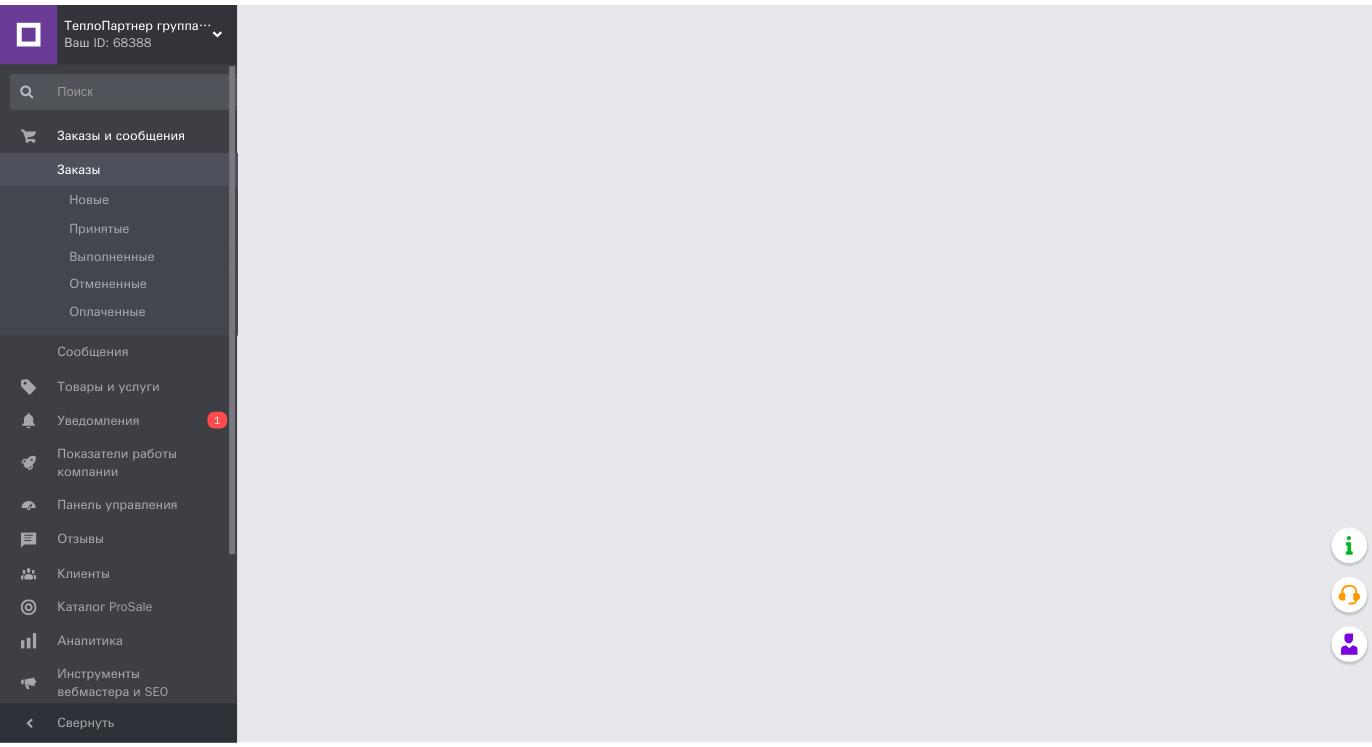 scroll, scrollTop: 0, scrollLeft: 0, axis: both 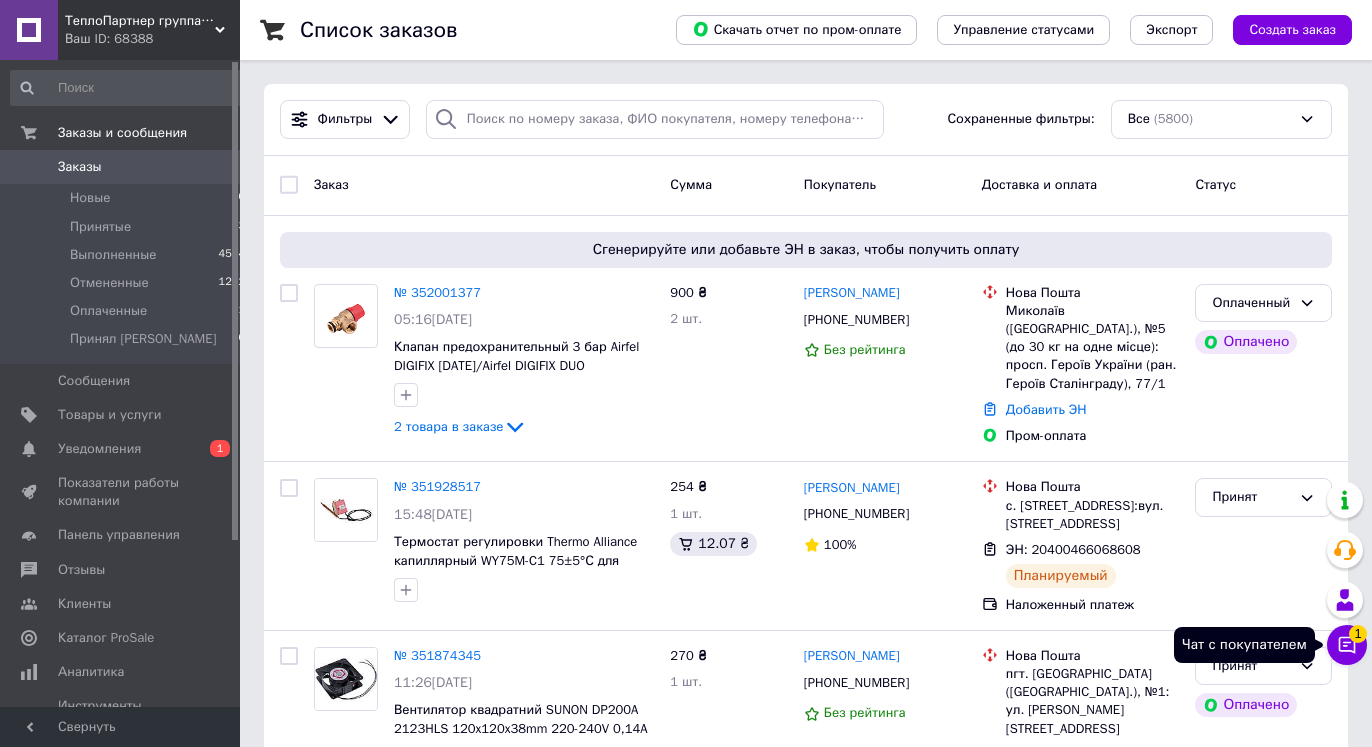 click on "Чат с покупателем 1" at bounding box center (1347, 645) 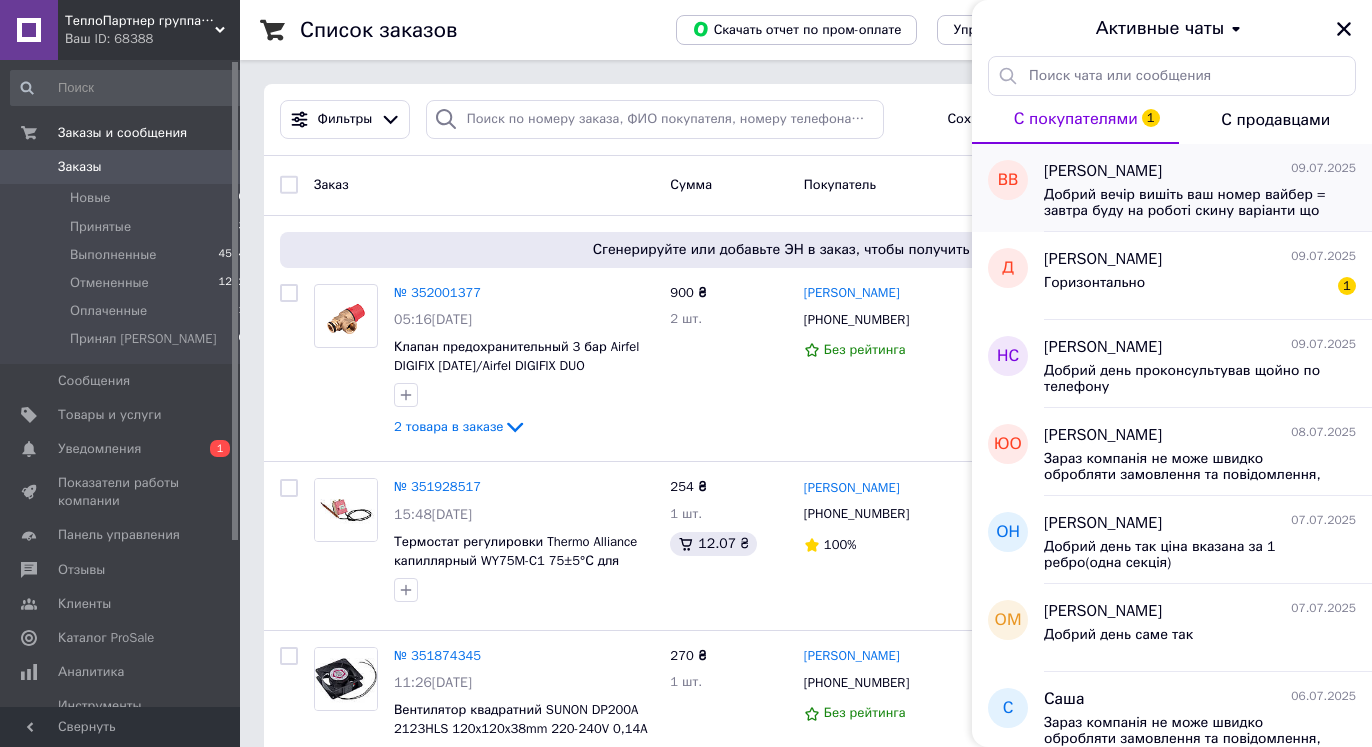 click on "Добрий вечір вишіть ваш номер вайбер = завтра буду на роботі скину варіанти що має по залишкам" at bounding box center (1186, 203) 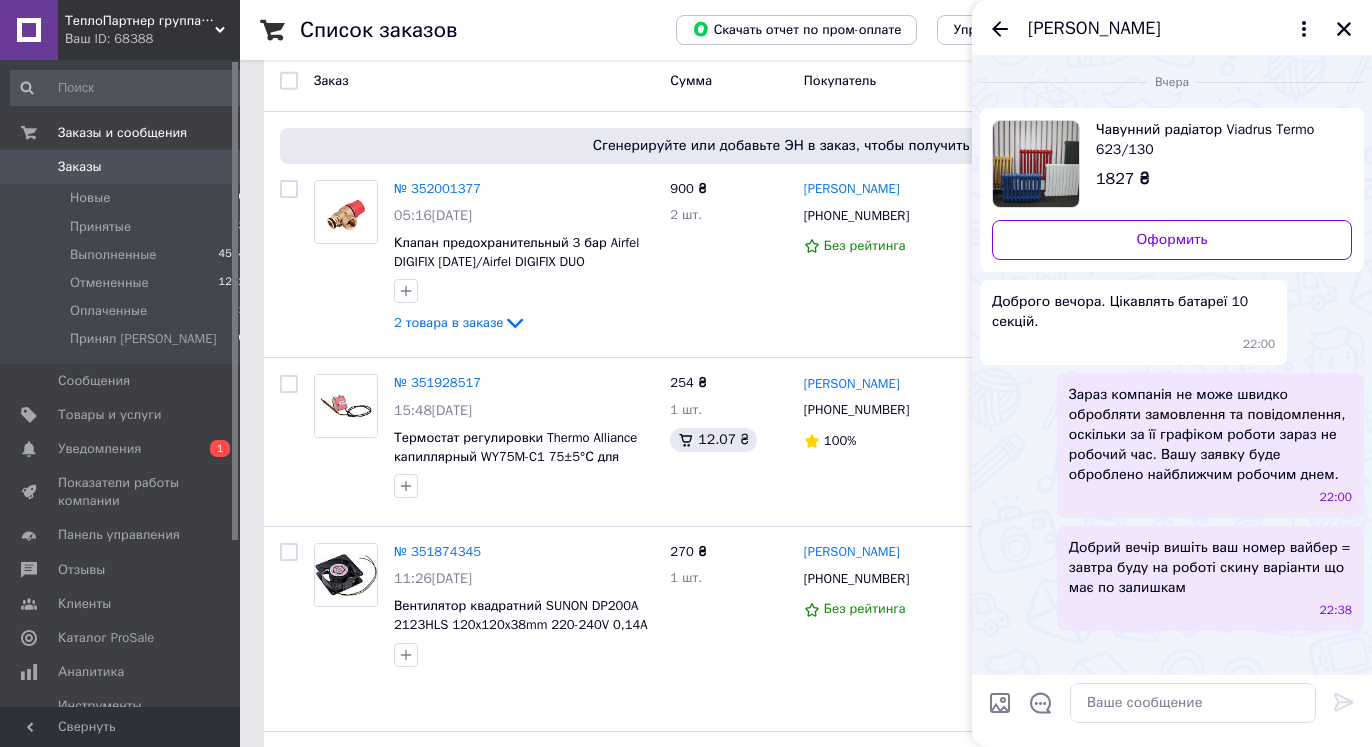 scroll, scrollTop: 0, scrollLeft: 0, axis: both 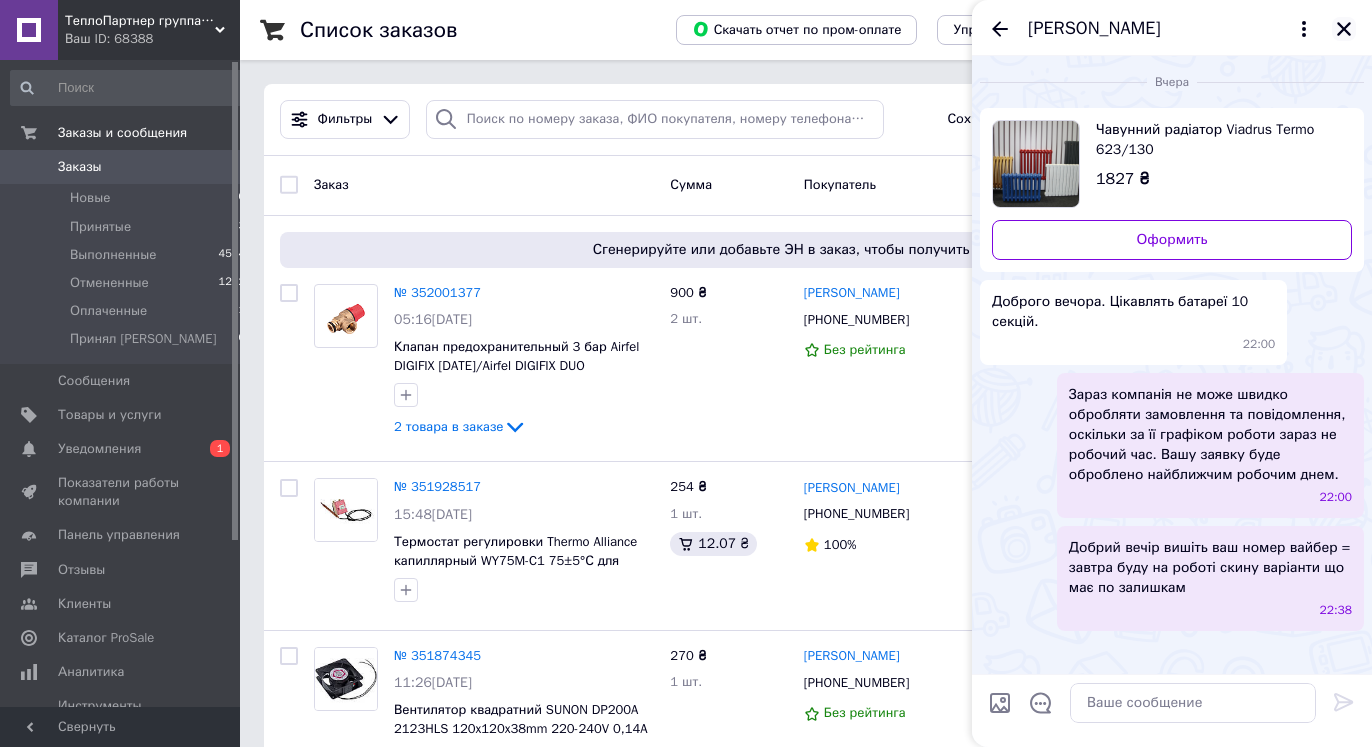 click 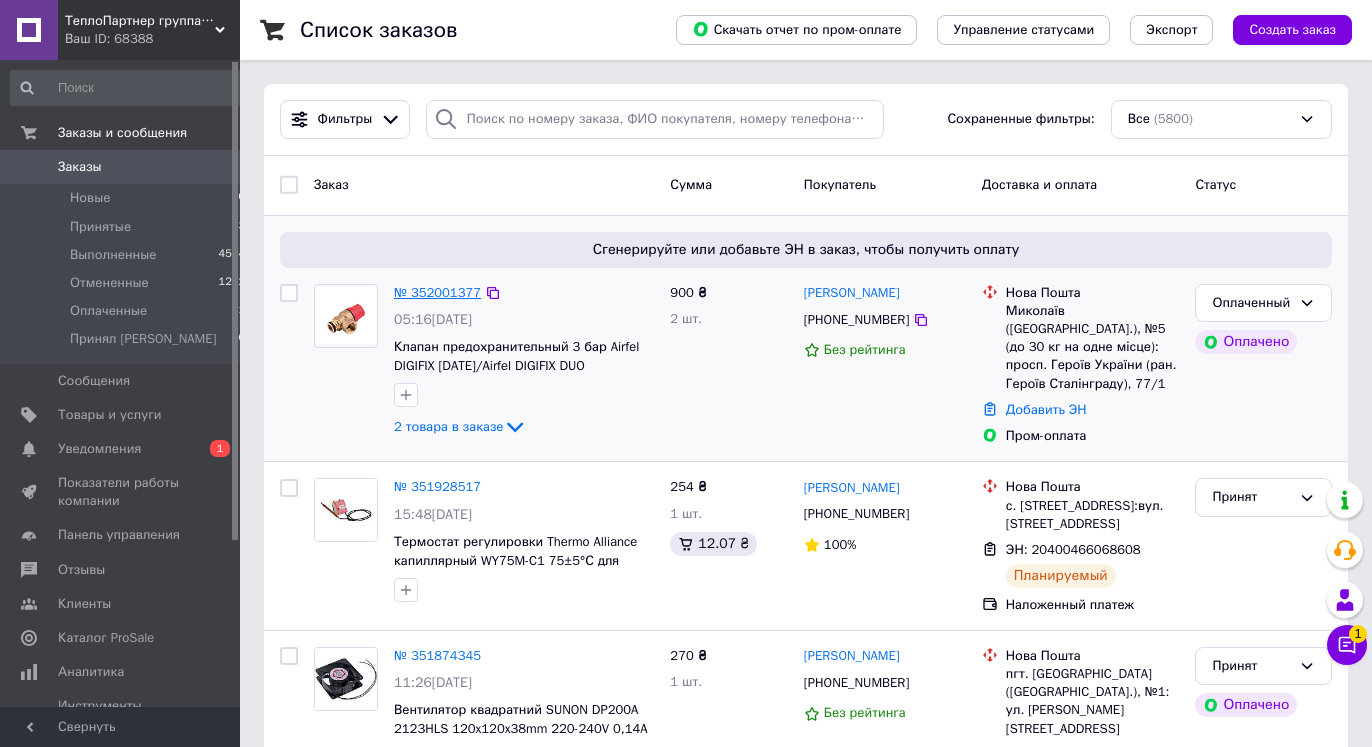click on "№ 352001377" at bounding box center (437, 292) 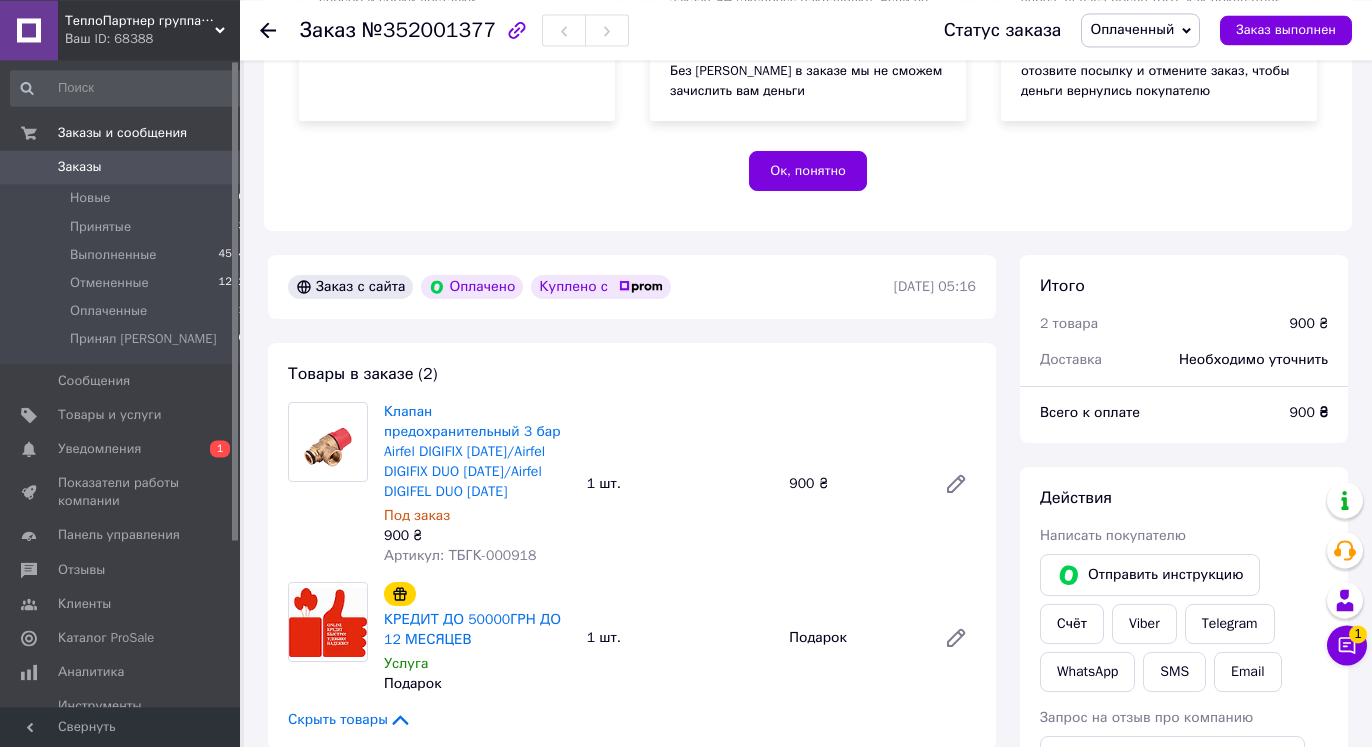 scroll, scrollTop: 408, scrollLeft: 0, axis: vertical 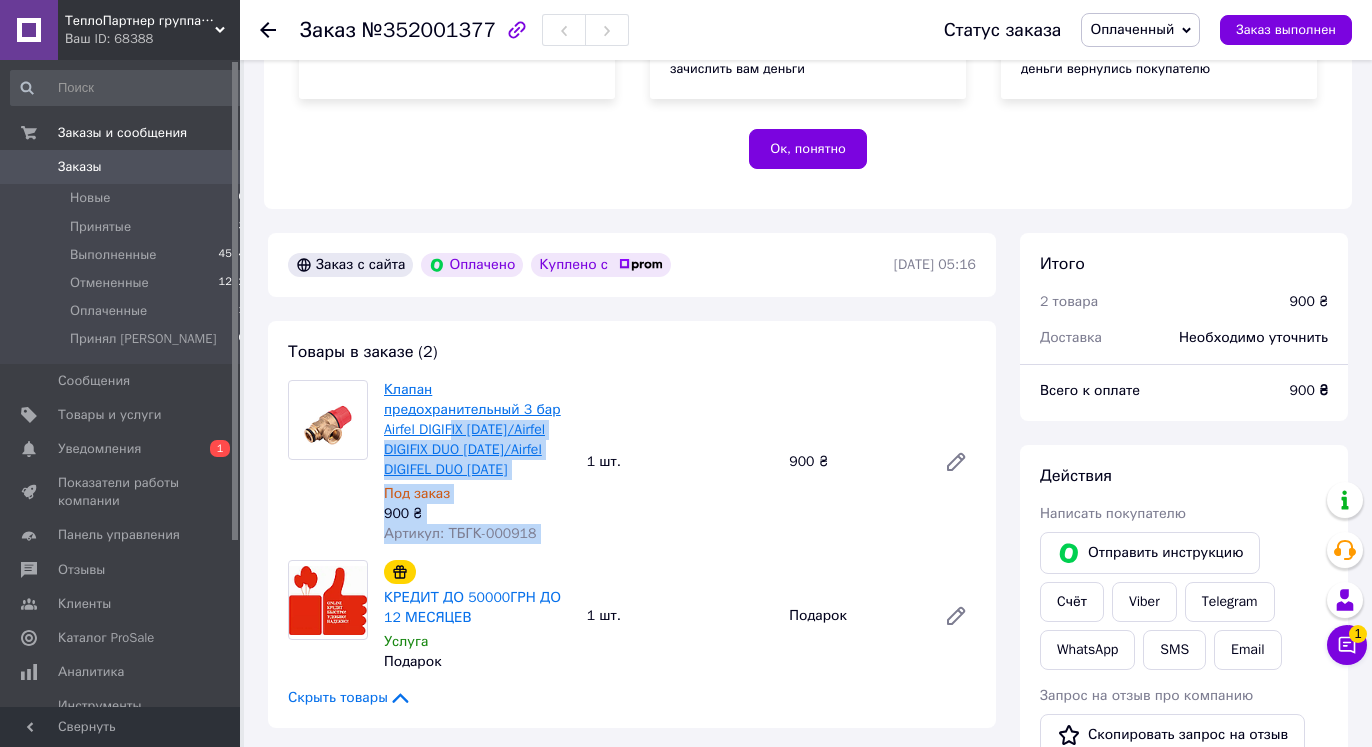 drag, startPoint x: 589, startPoint y: 417, endPoint x: 494, endPoint y: 414, distance: 95.047356 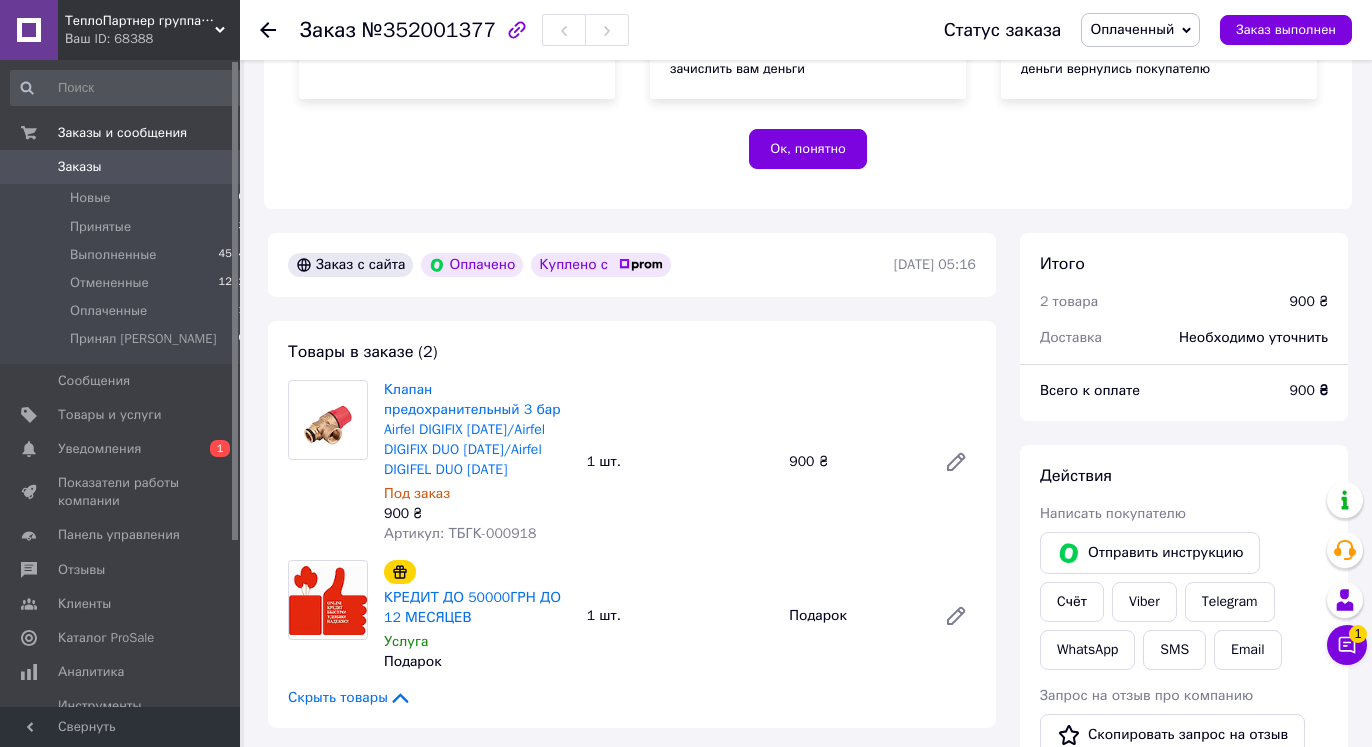 click on "Товары в заказе (2) Клапан предохранительный 3 бар Airfel DIGIFIX 24 CE/Airfel DIGIFIX DUO 24 CE/Airfel DIGIFEL DUO 28 CE Под заказ 900 ₴ Артикул: ТБГК-000918 1 шт. 900 ₴ КРЕДИТ ДО 50000ГРН ДО 12 МЕСЯЦЕВ Услуга Подарок 1 шт. Подарок Скрыть товары" at bounding box center (632, 524) 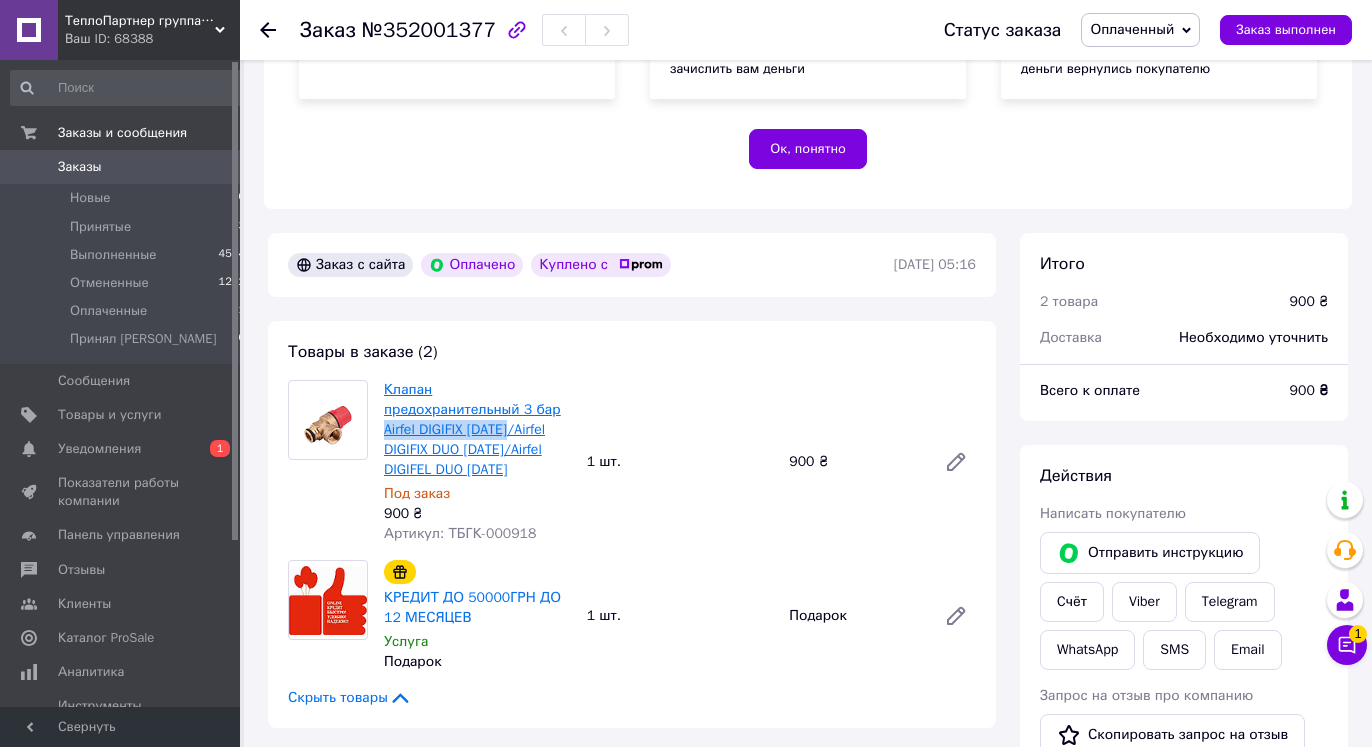 drag, startPoint x: 563, startPoint y: 413, endPoint x: 427, endPoint y: 416, distance: 136.03308 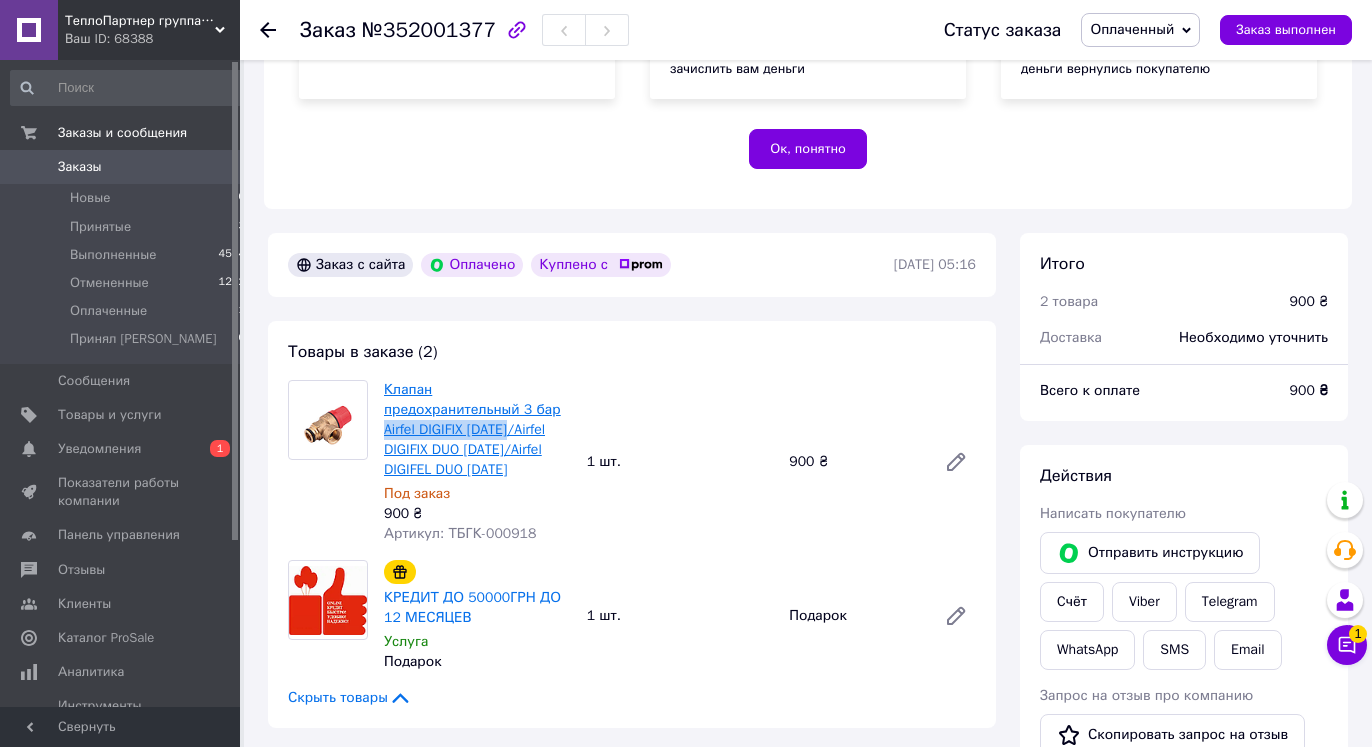 click on "Клапан предохранительный 3 бар Airfel DIGIFIX 24 CE/Airfel DIGIFIX DUO 24 CE/Airfel DIGIFEL DUO 28 CE" at bounding box center (477, 430) 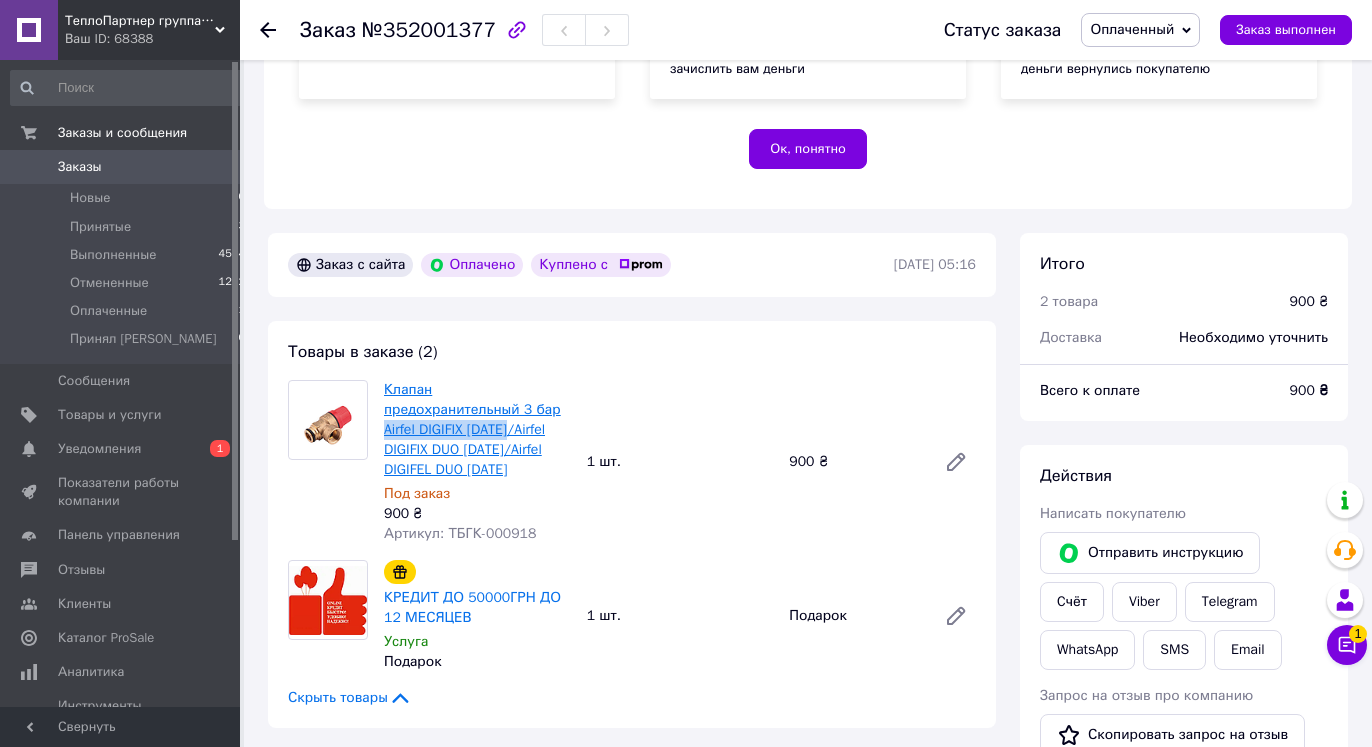 copy on "Airfel DIGIFIX 24 CE/" 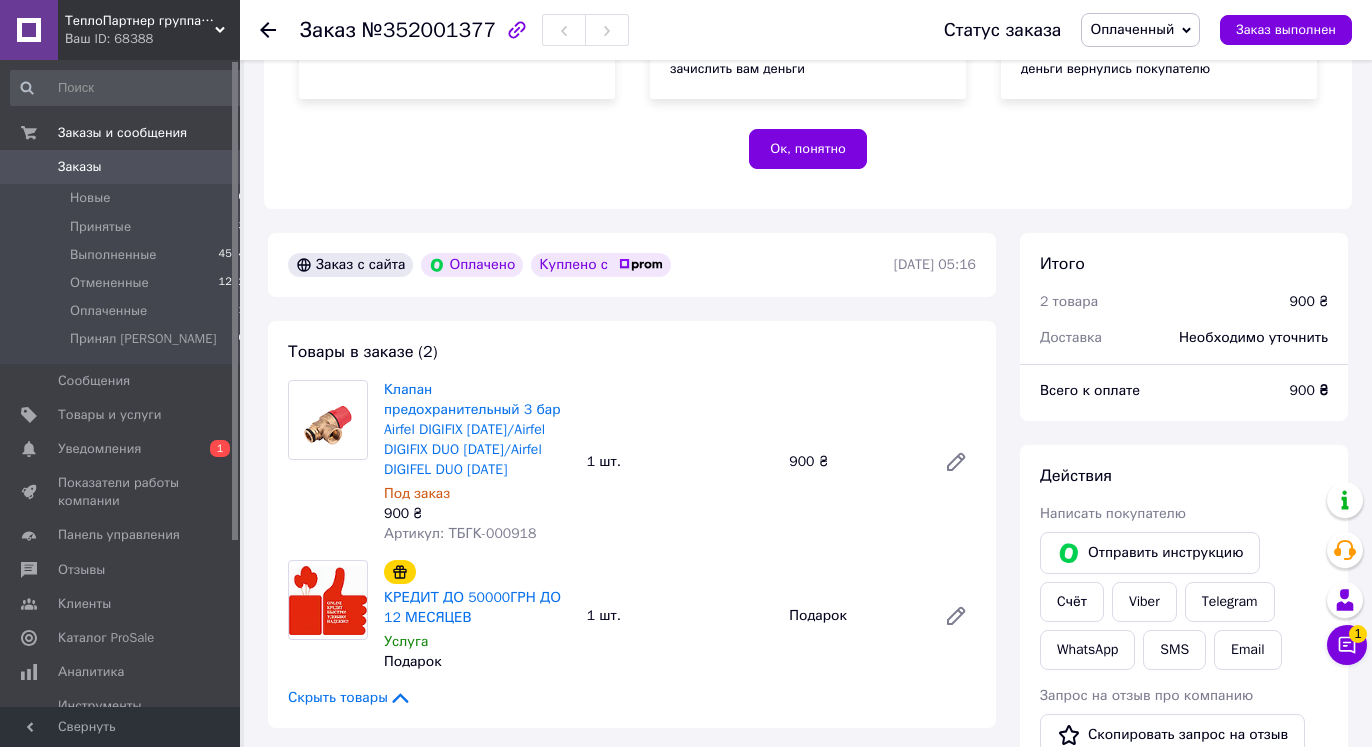 click on "ТеплоПартнер группа компаний" at bounding box center [140, 21] 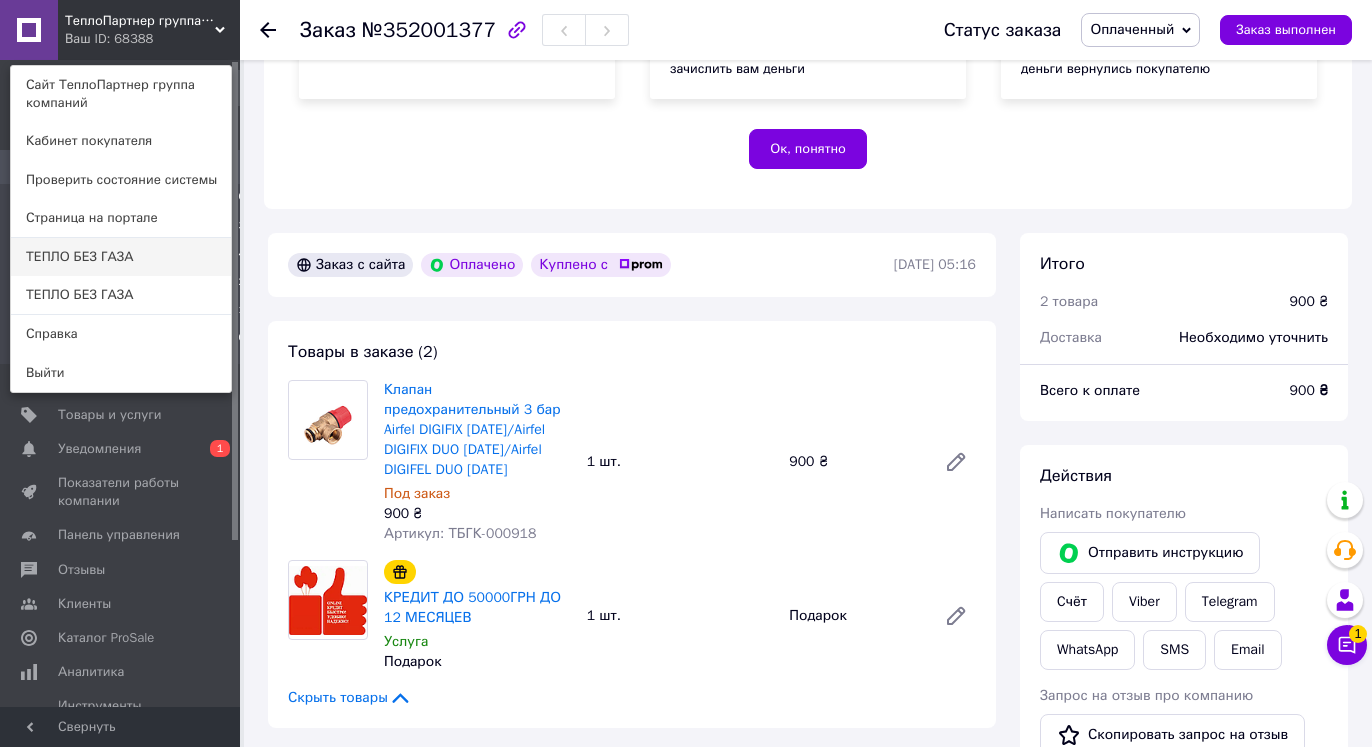 click on "ТЕПЛО БЕЗ ГАЗА" at bounding box center [121, 257] 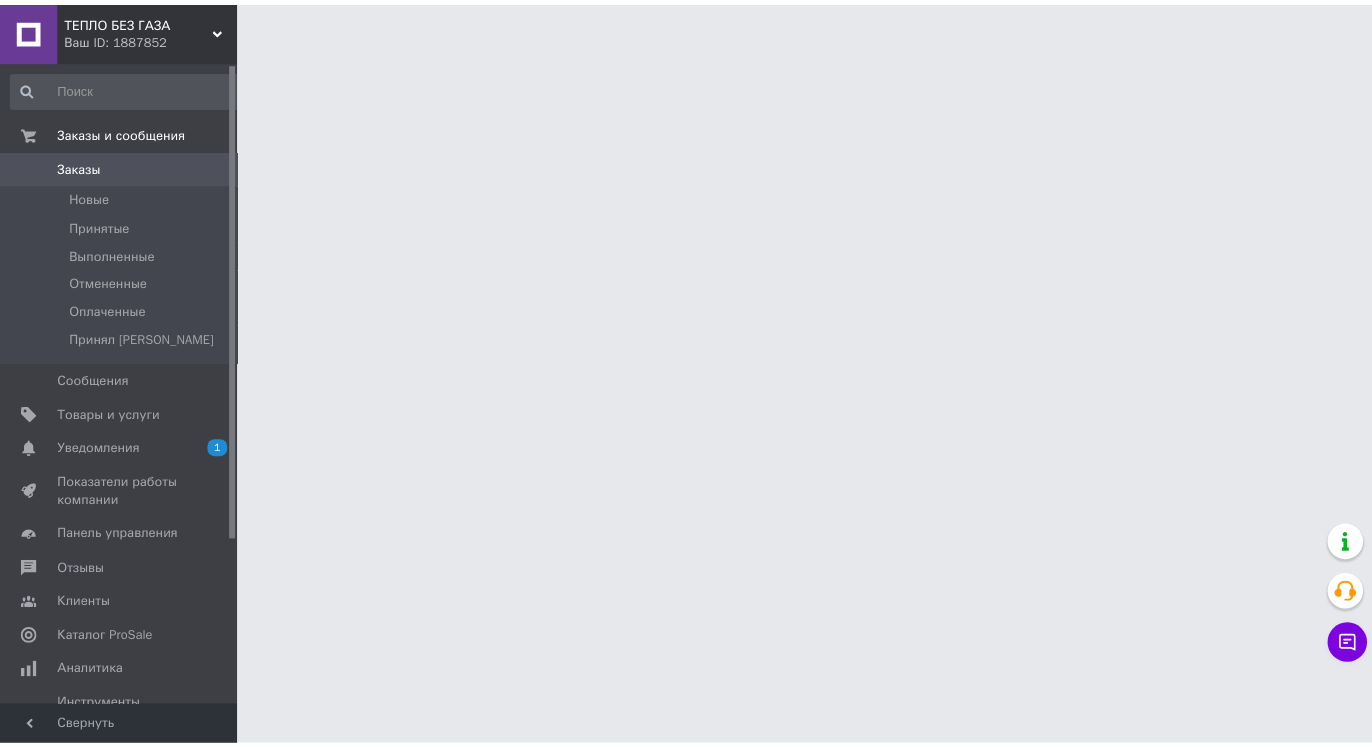 scroll, scrollTop: 0, scrollLeft: 0, axis: both 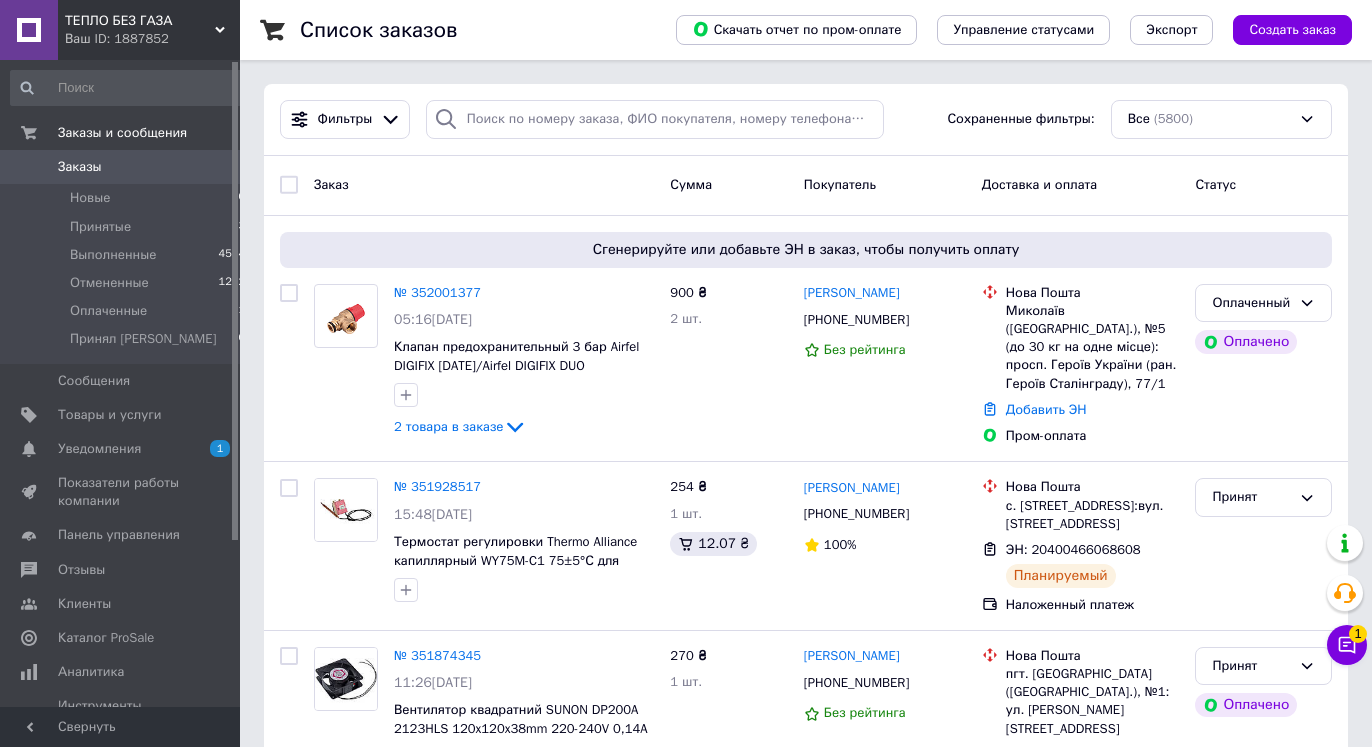 drag, startPoint x: 0, startPoint y: 0, endPoint x: 75, endPoint y: 450, distance: 456.20718 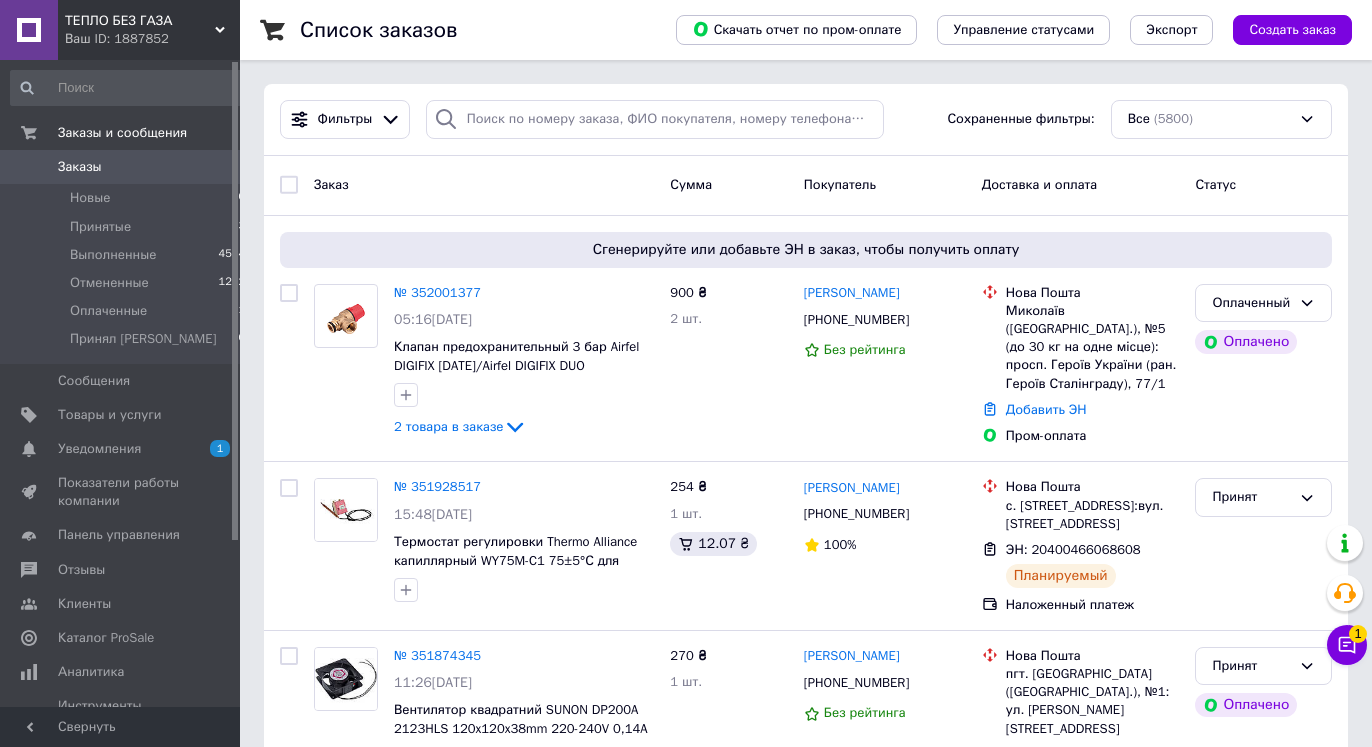 click on "Заказы 0 Новые 0 Принятые 43 Выполненные 4524 Отмененные 1232 Оплаченные 1 Принял Дима 0" at bounding box center (128, 256) 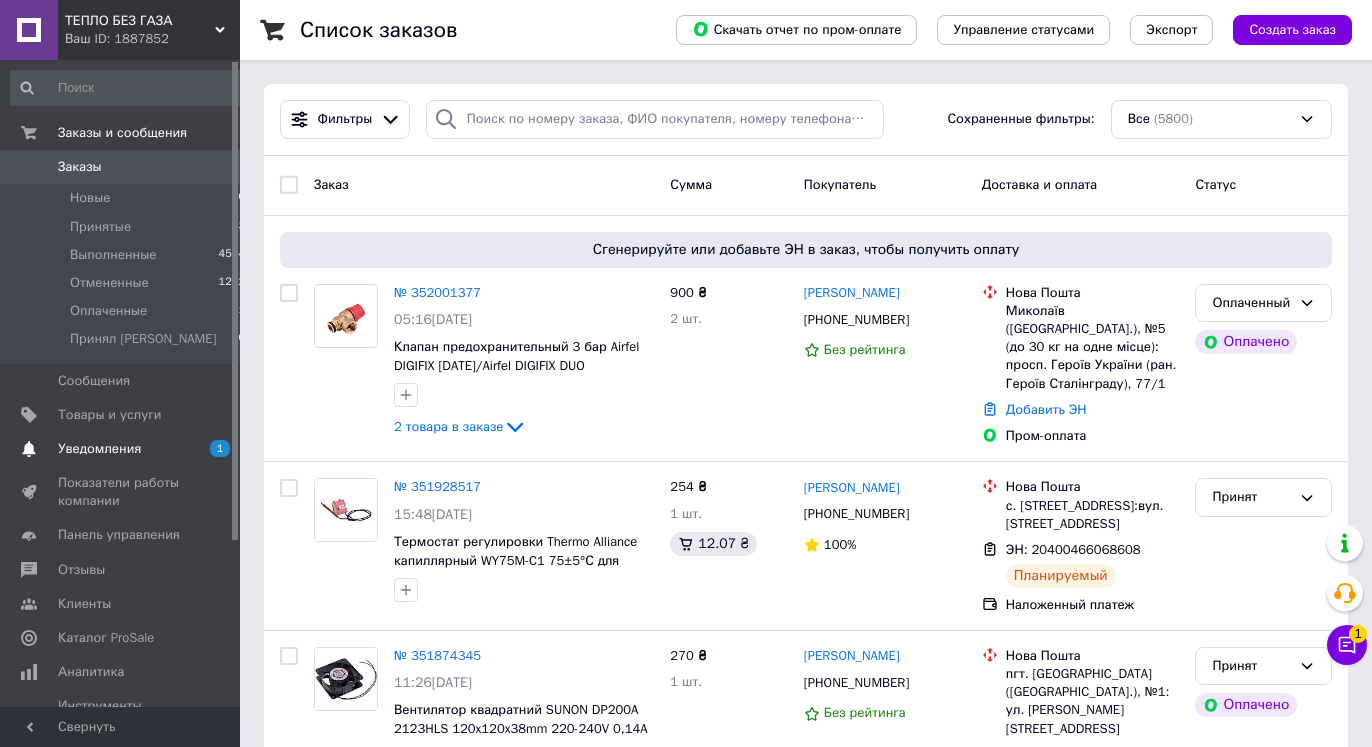 click on "Уведомления" at bounding box center (99, 449) 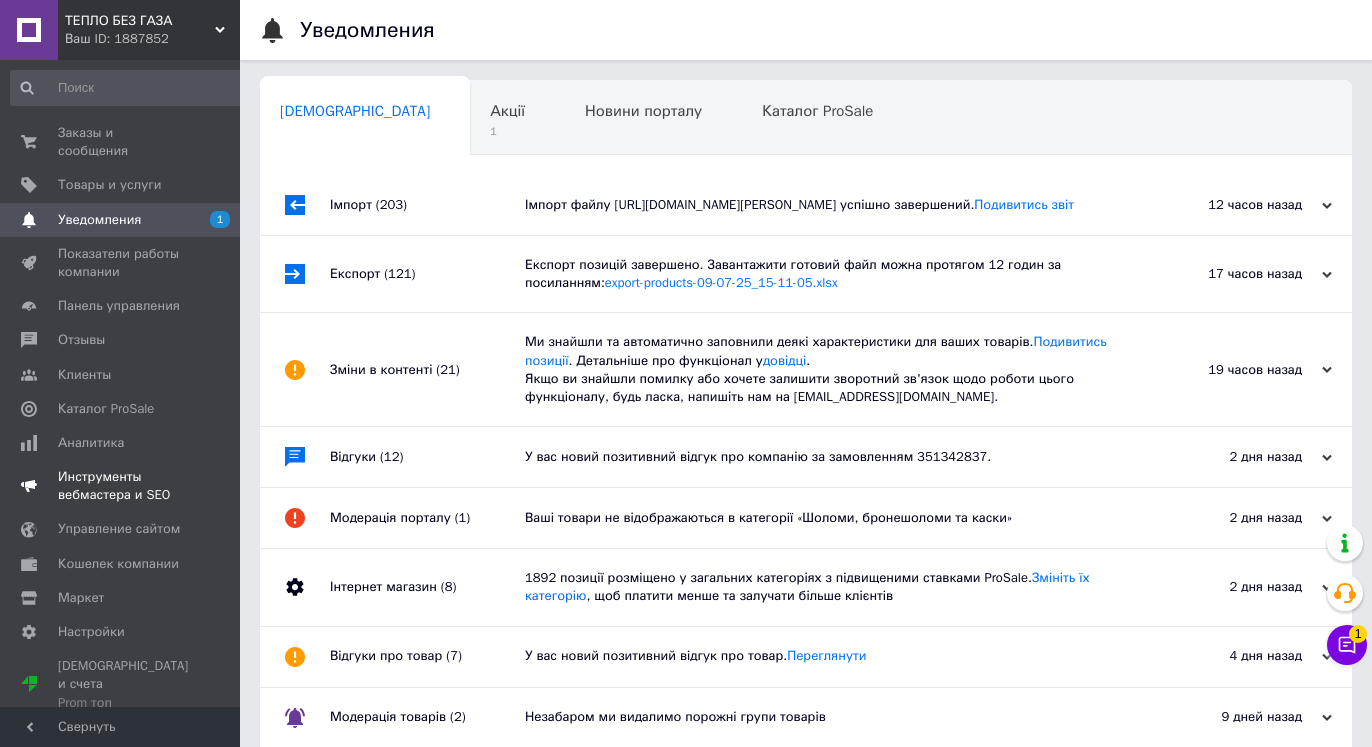 click on "Инструменты вебмастера и SEO" at bounding box center (128, 486) 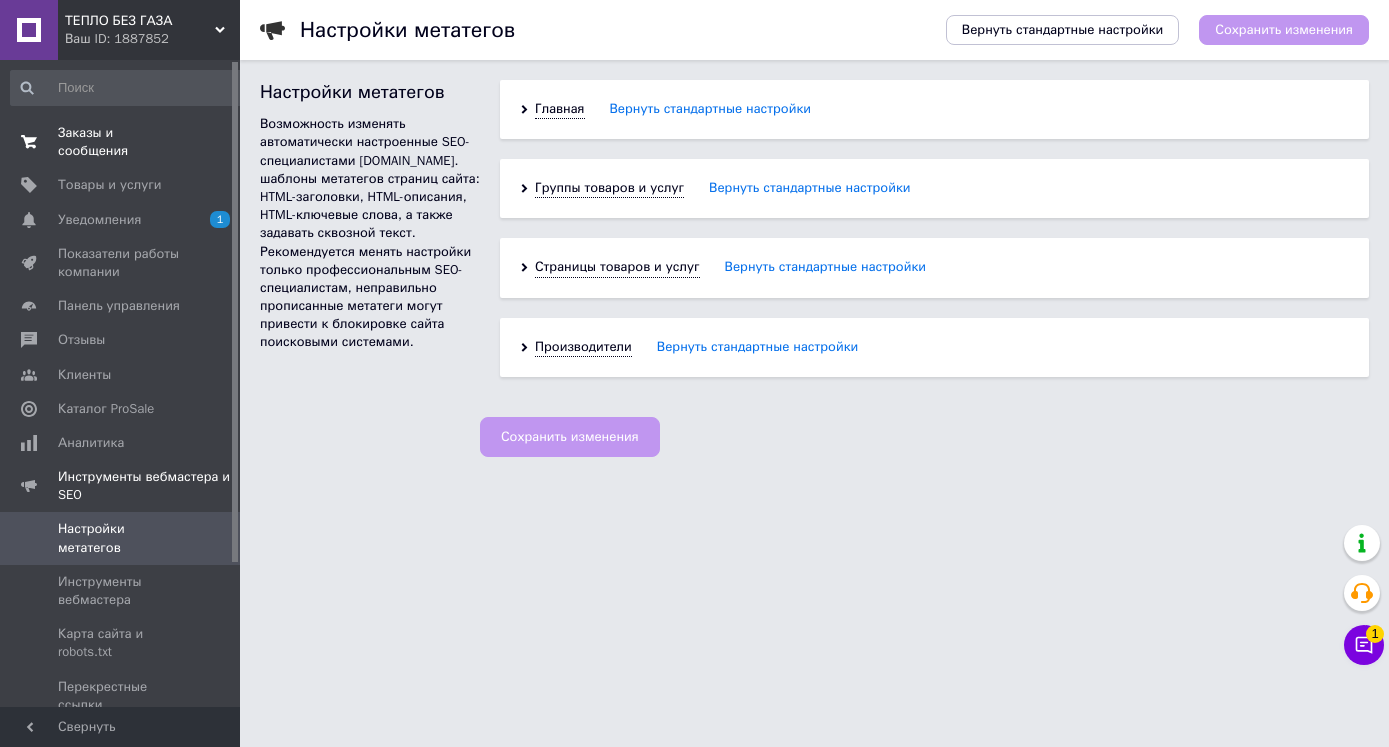 click on "Заказы и сообщения" at bounding box center [121, 142] 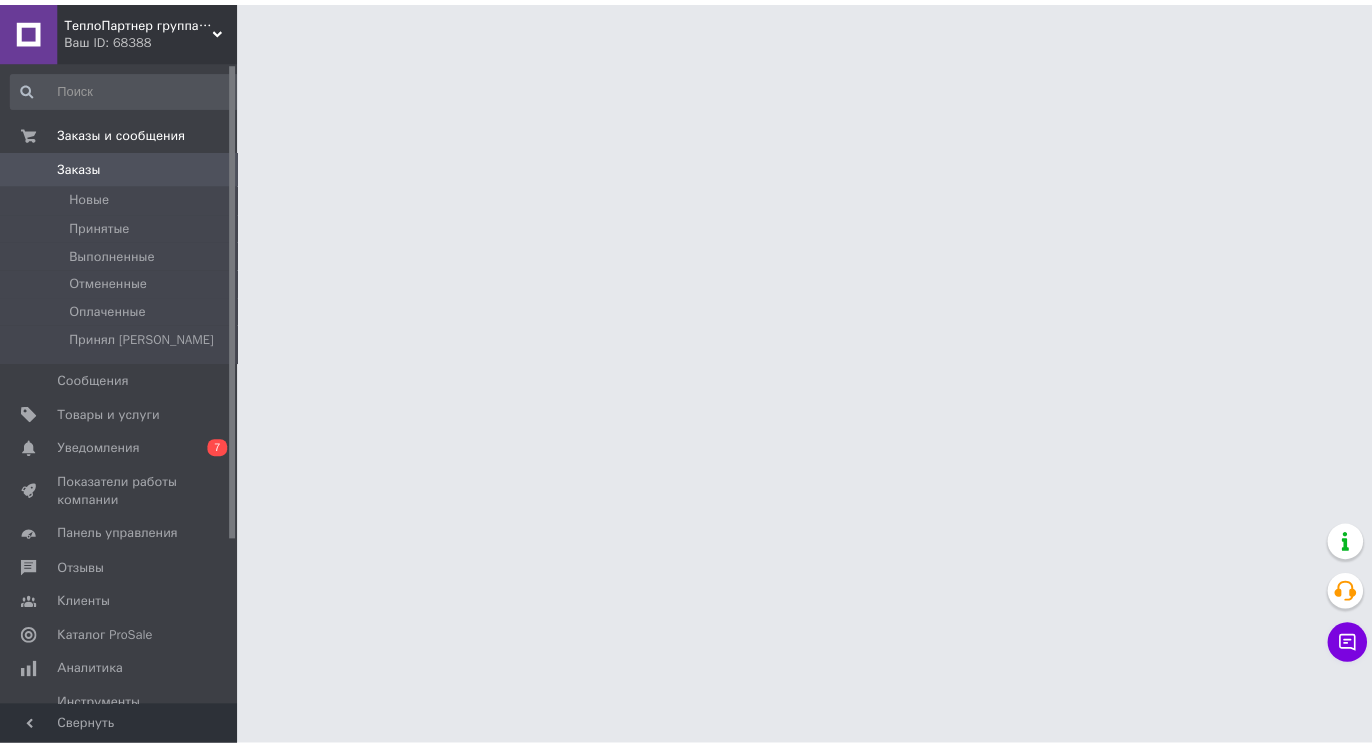 scroll, scrollTop: 0, scrollLeft: 0, axis: both 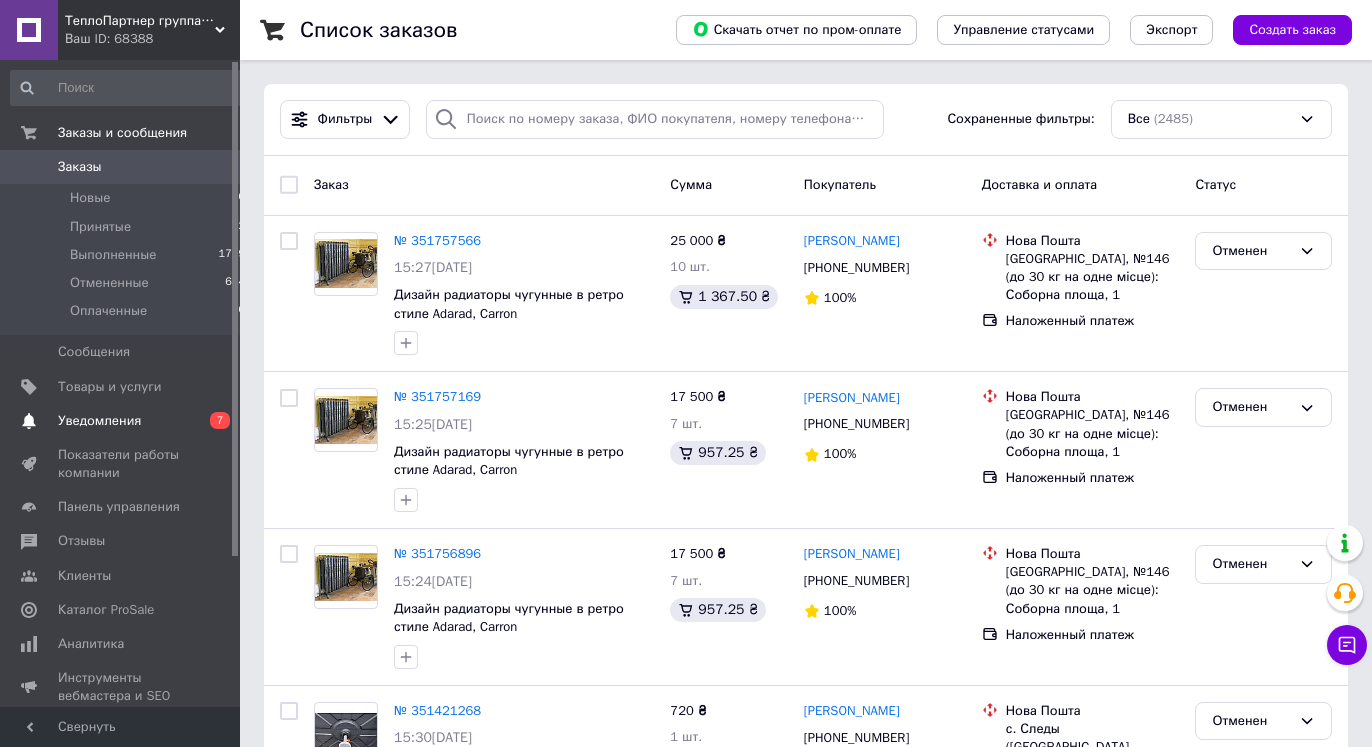 click on "Уведомления" at bounding box center [99, 421] 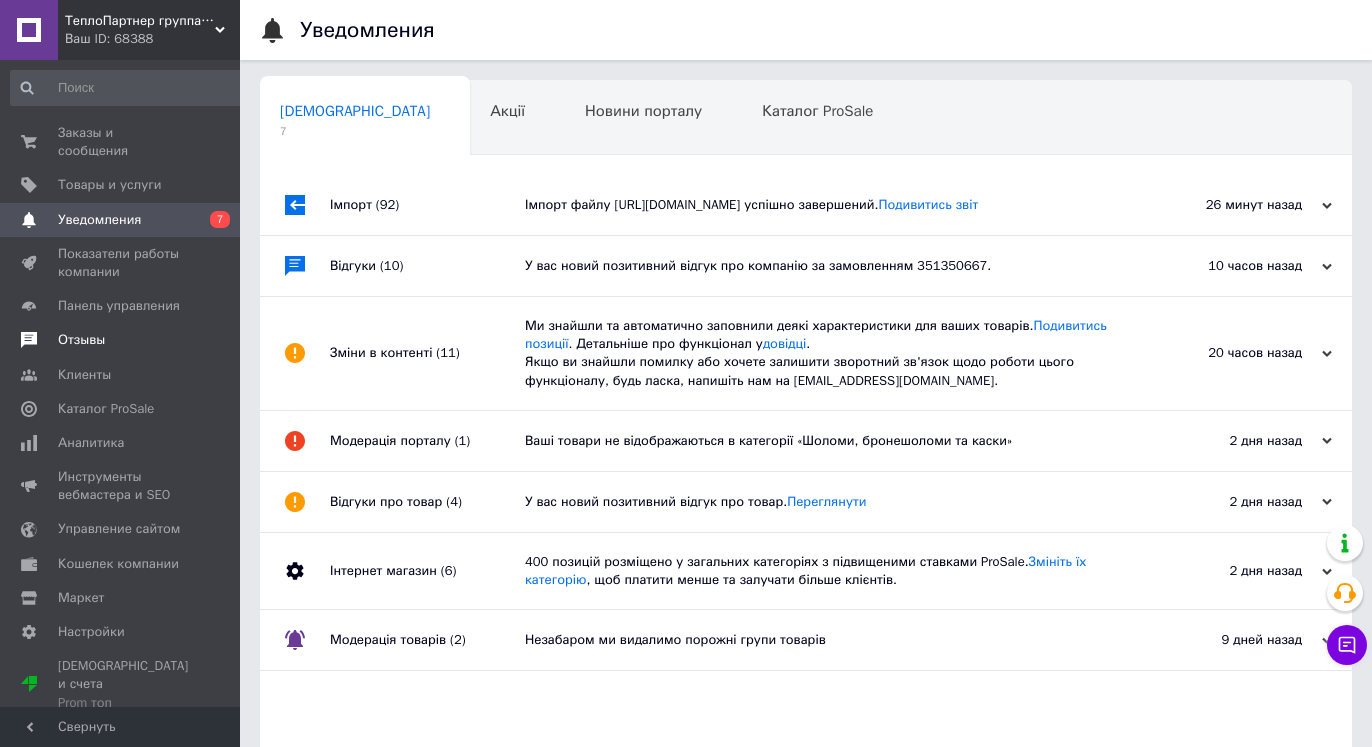 click on "Отзывы" at bounding box center (81, 340) 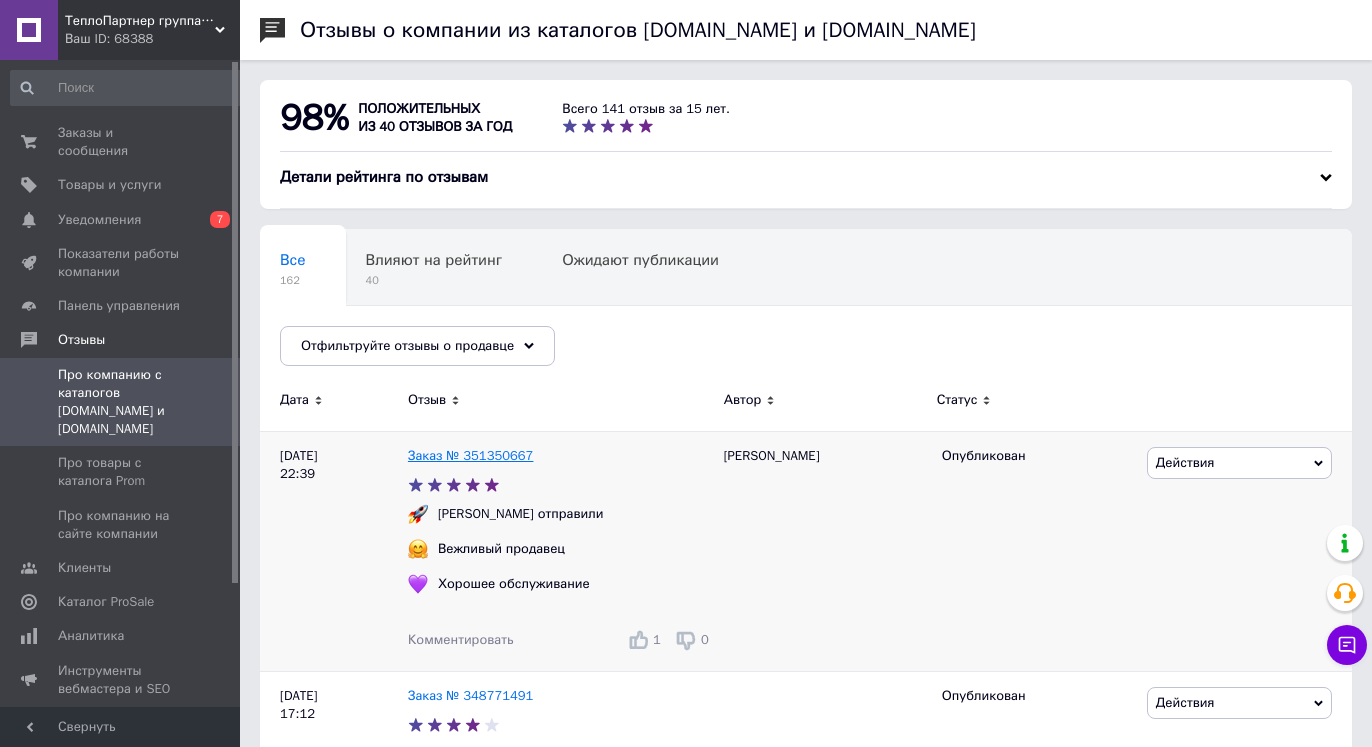 click on "Заказ № 351350667" at bounding box center [471, 455] 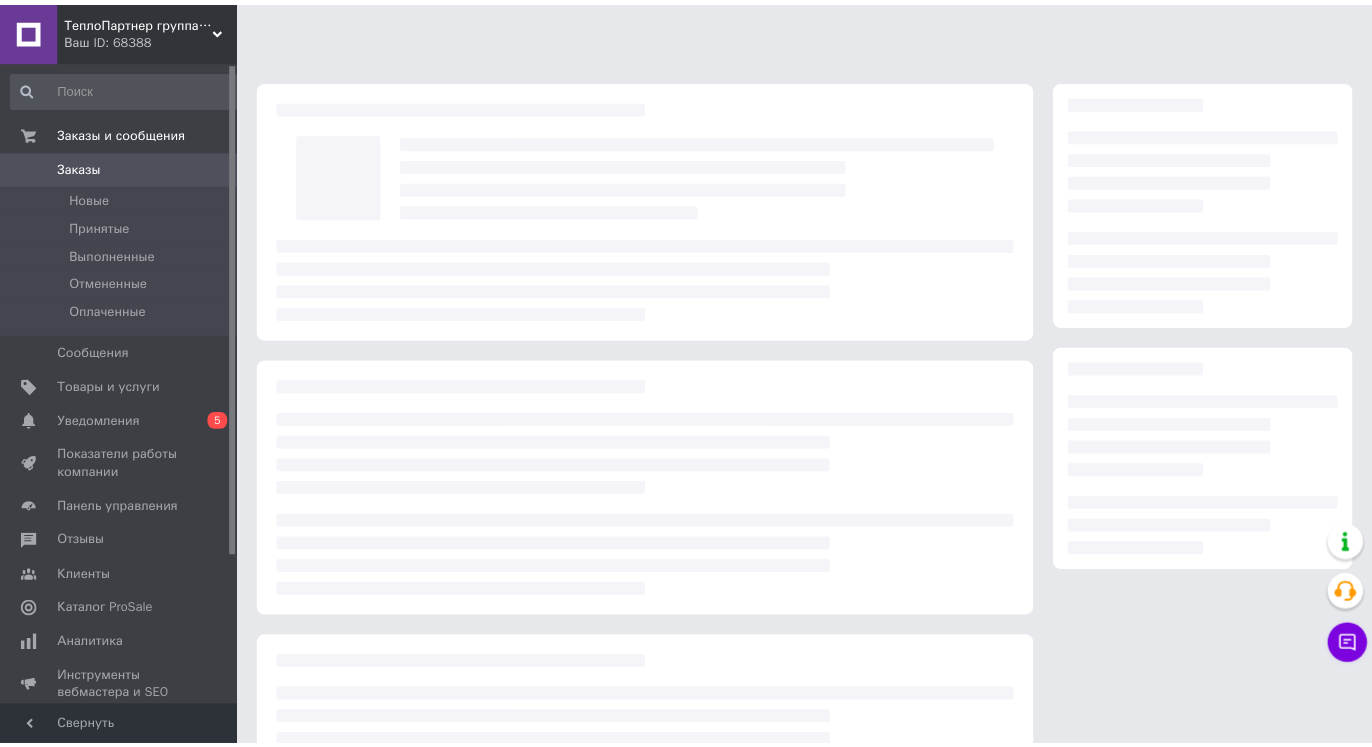 scroll, scrollTop: 0, scrollLeft: 0, axis: both 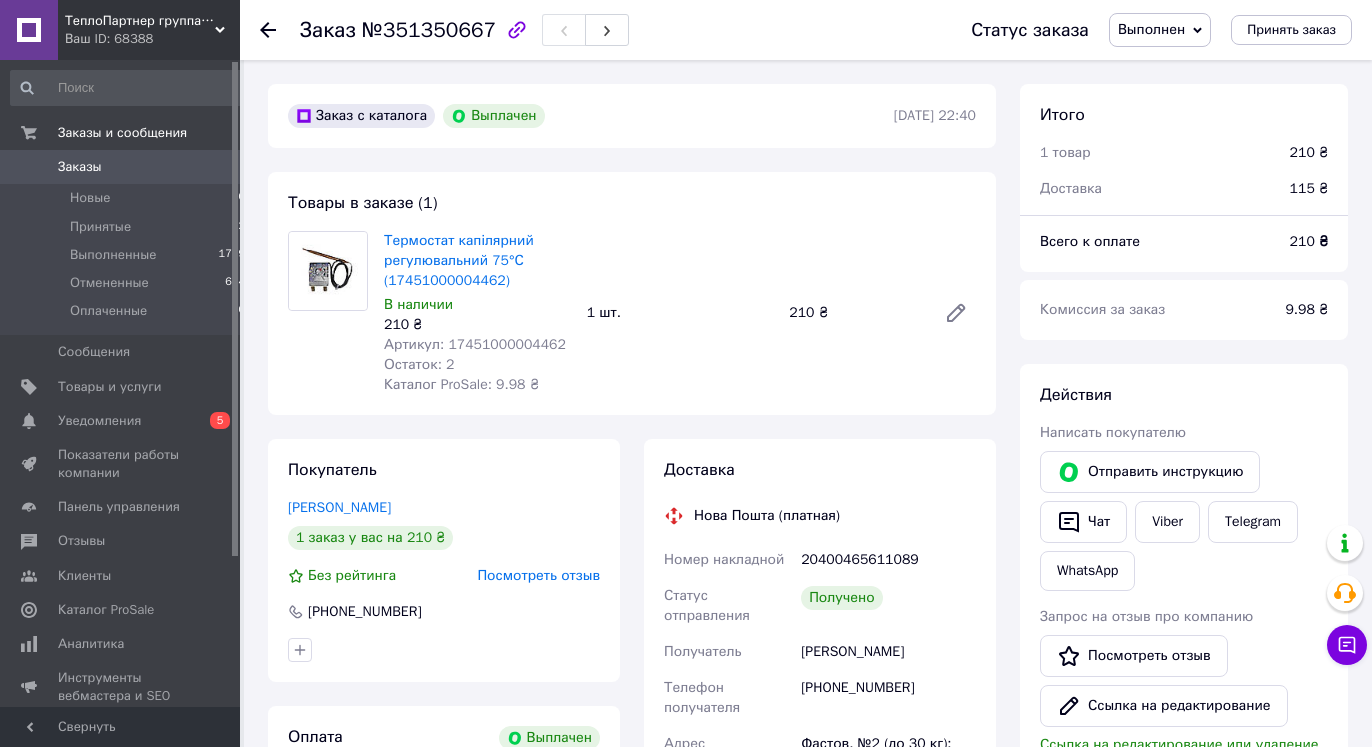 click on "Заказы" at bounding box center (80, 167) 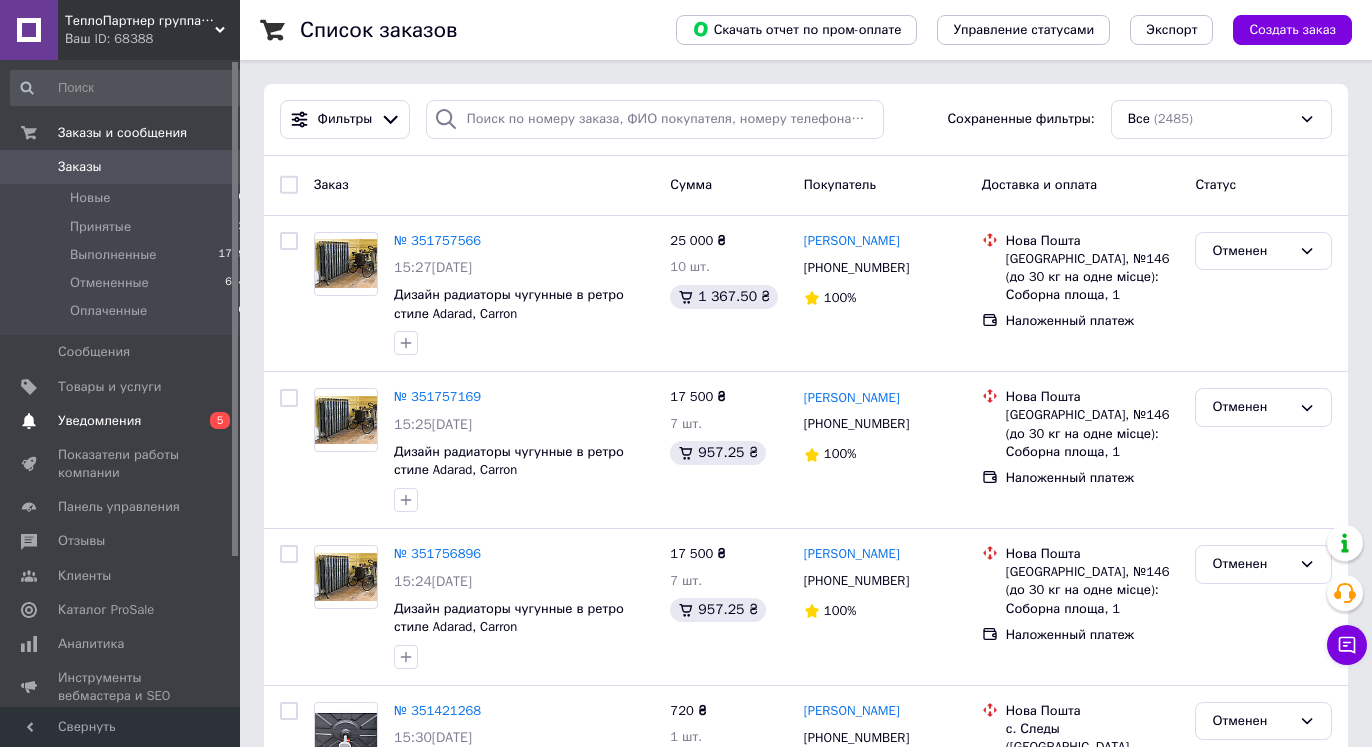 click on "Уведомления" at bounding box center (99, 421) 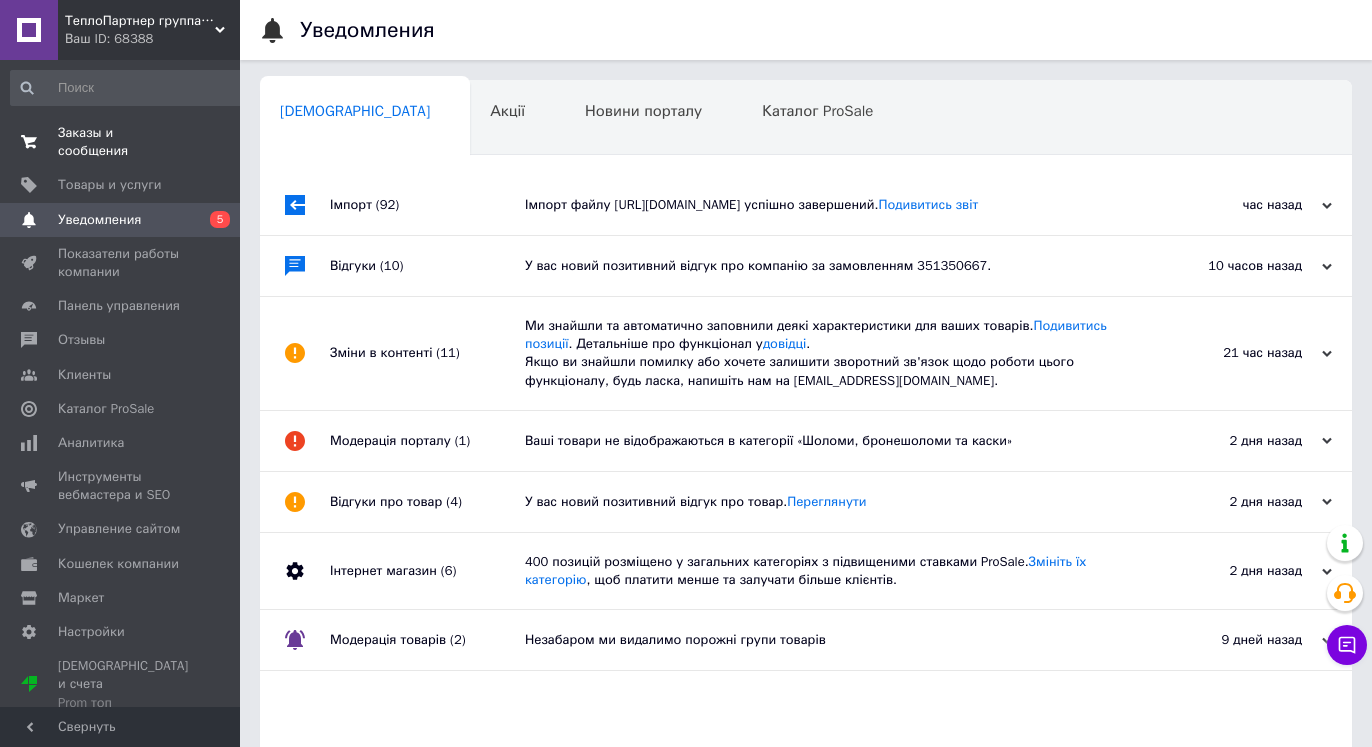 click on "Заказы и сообщения" at bounding box center (121, 142) 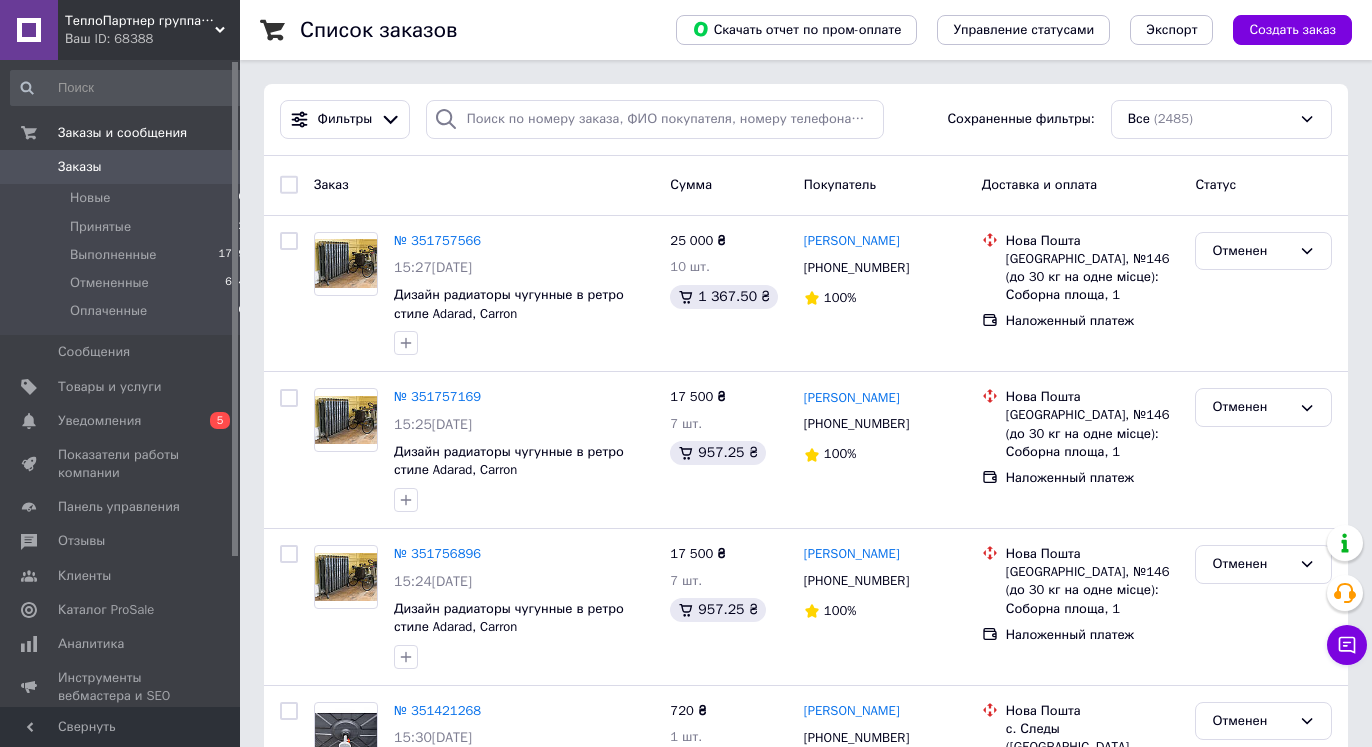 click on "Ваш ID: 68388" at bounding box center (152, 39) 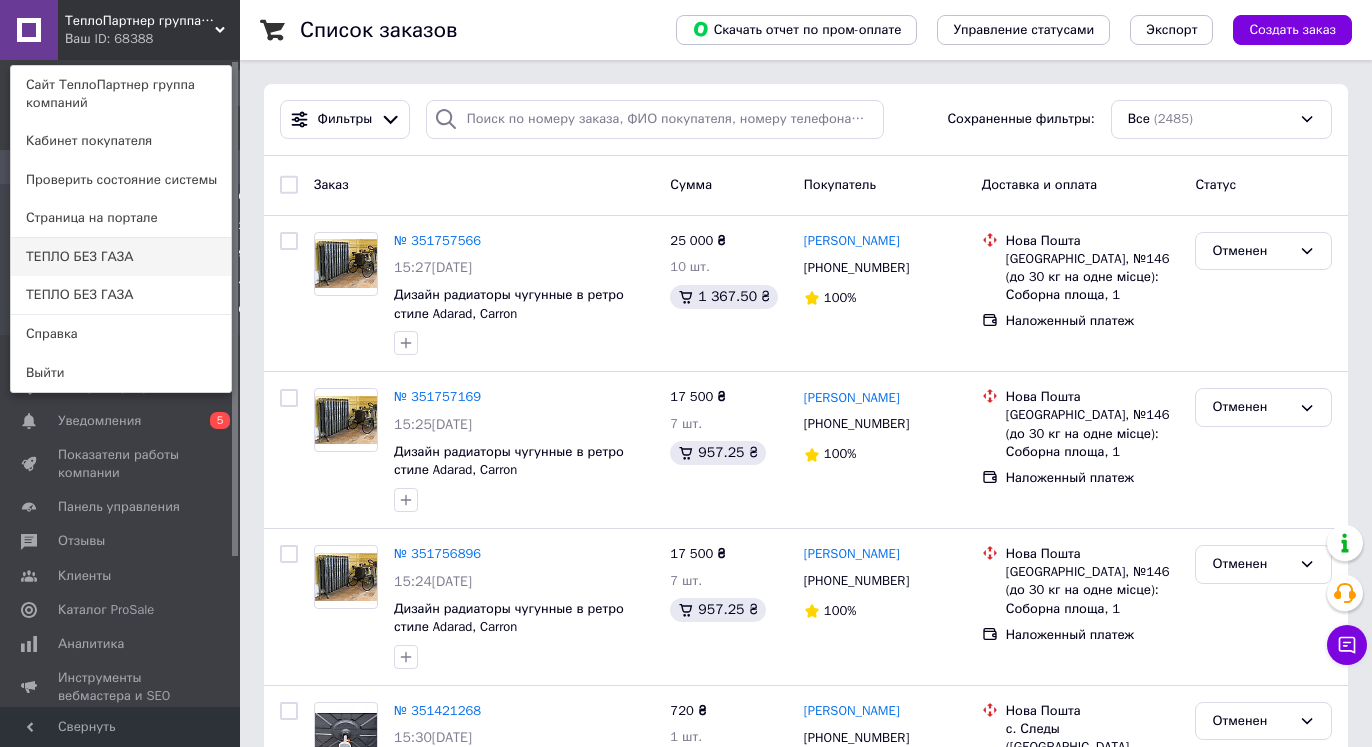click on "ТЕПЛО БЕЗ ГАЗА" at bounding box center [121, 257] 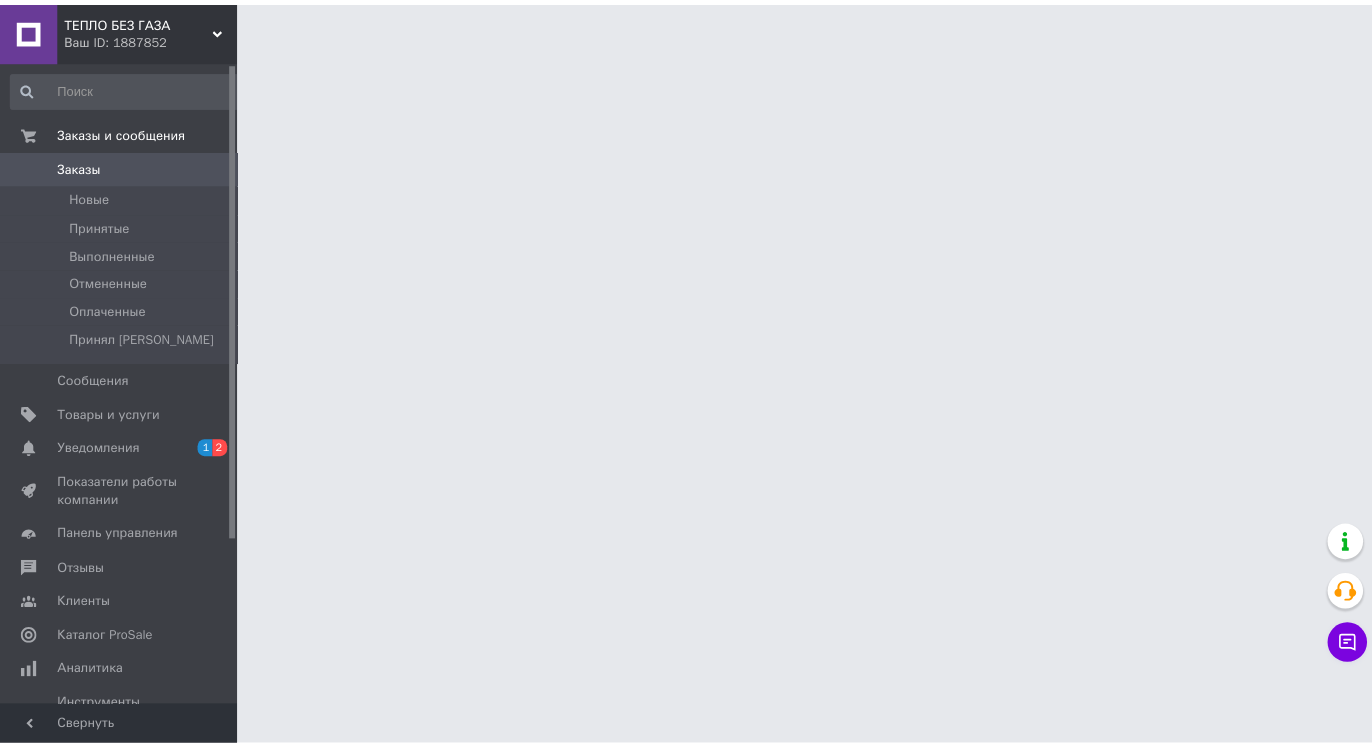 scroll, scrollTop: 0, scrollLeft: 0, axis: both 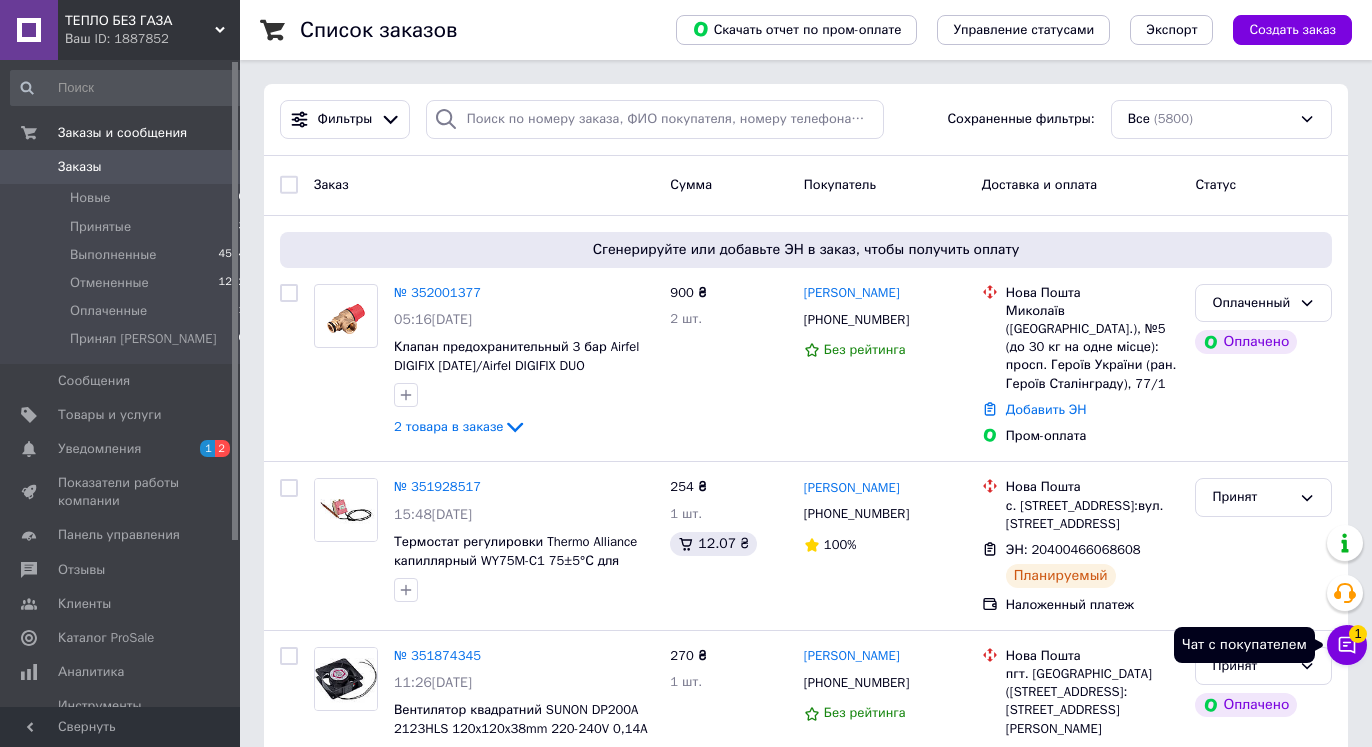click on "Чат с покупателем 1" at bounding box center (1347, 645) 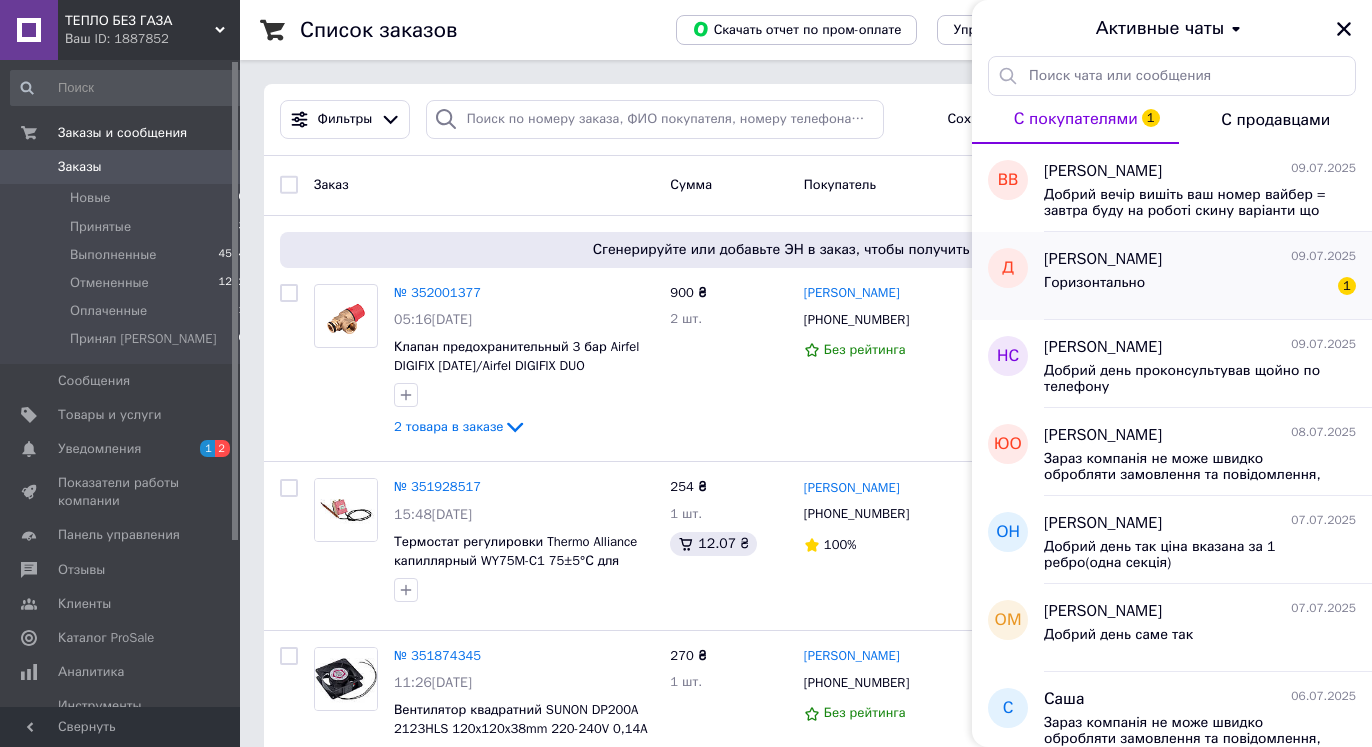 click on "Горизонтально 1" at bounding box center [1200, 287] 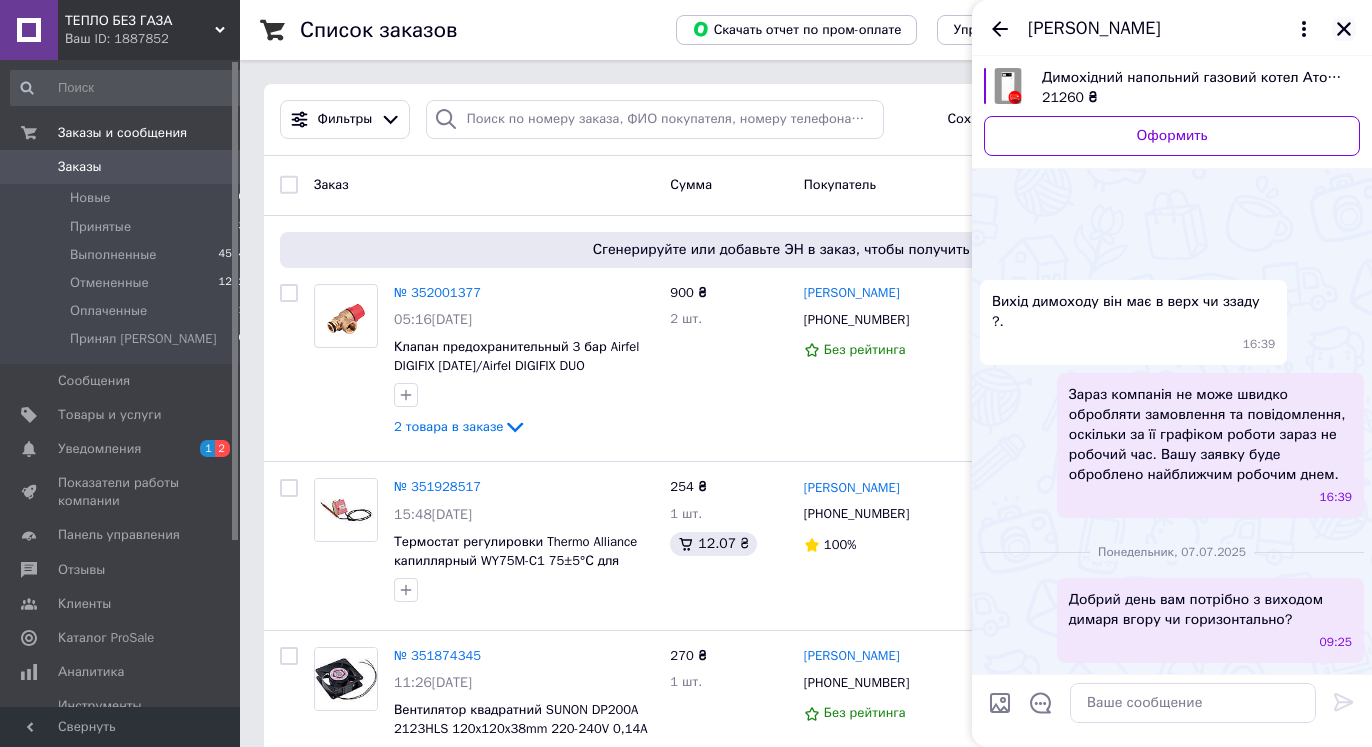 scroll, scrollTop: 115, scrollLeft: 0, axis: vertical 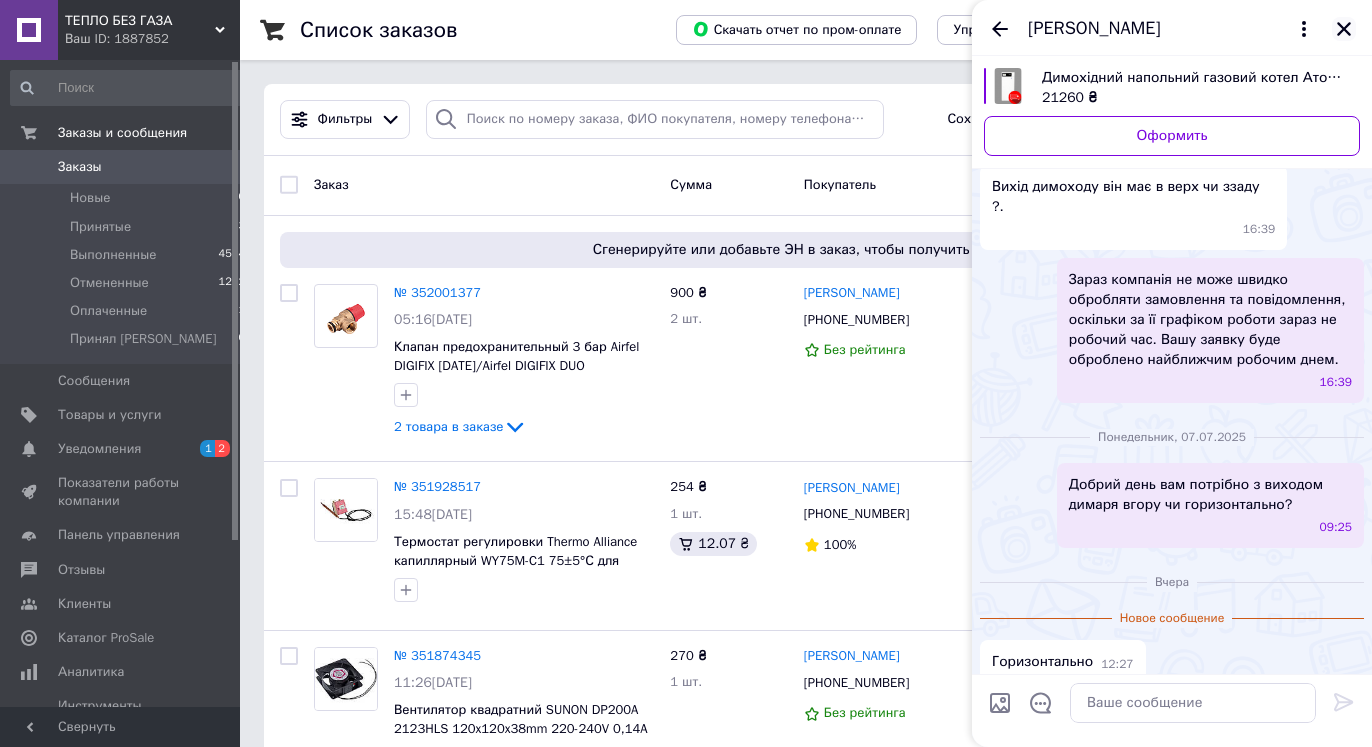 click 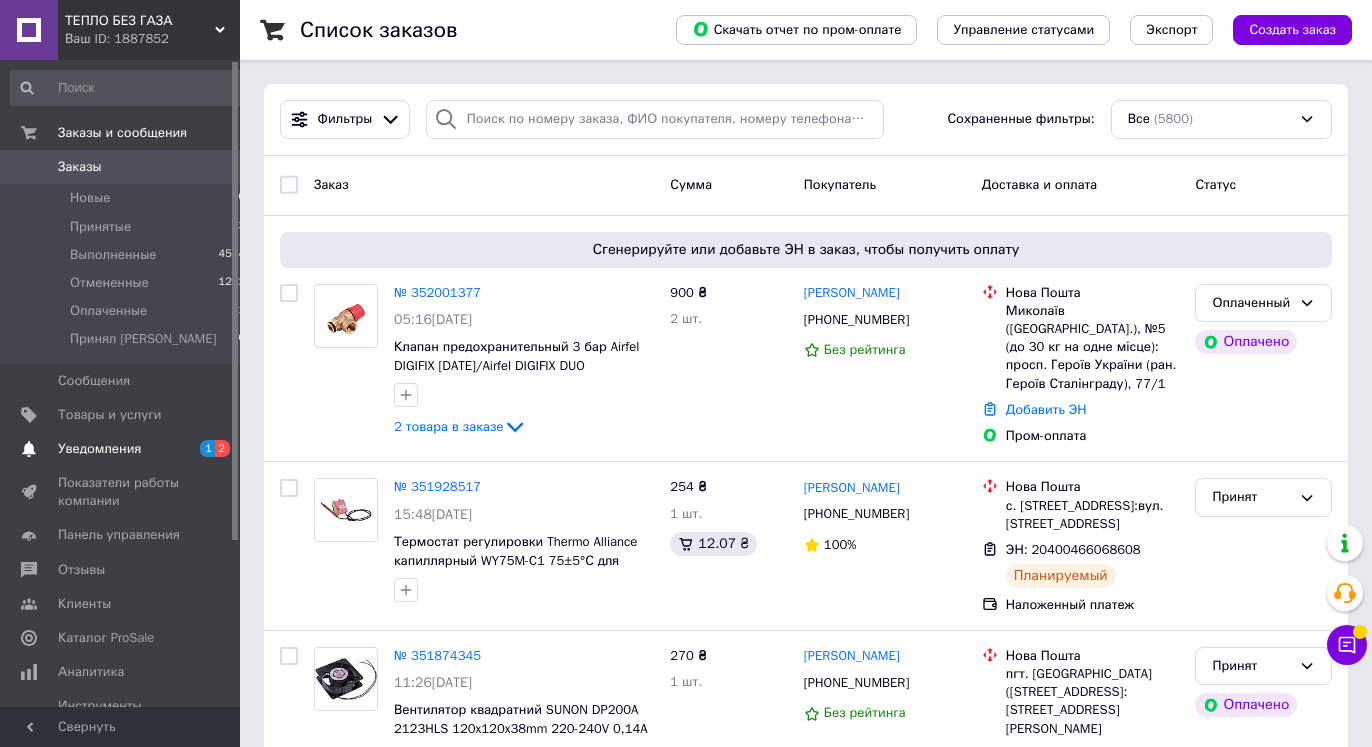 click on "Уведомления" at bounding box center (99, 449) 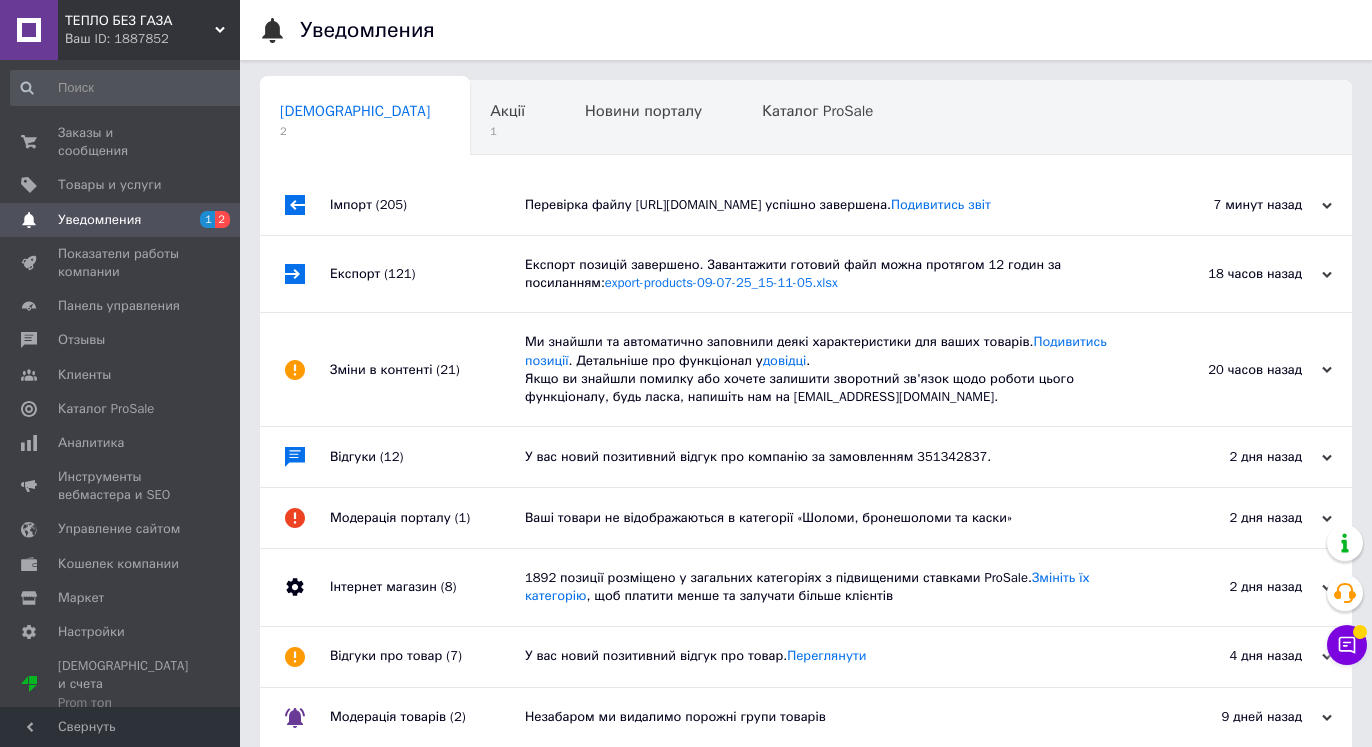 click on "Уведомления" at bounding box center [99, 220] 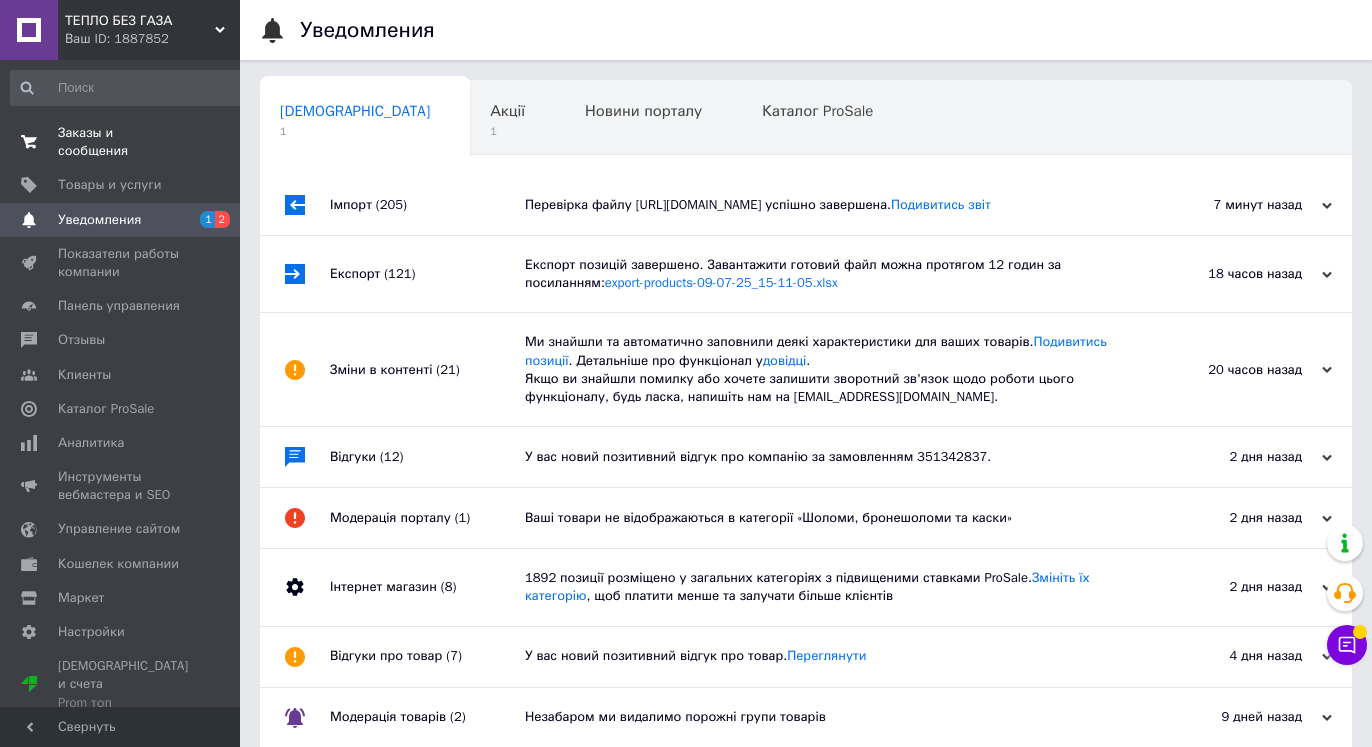 click on "Заказы и сообщения" at bounding box center [121, 142] 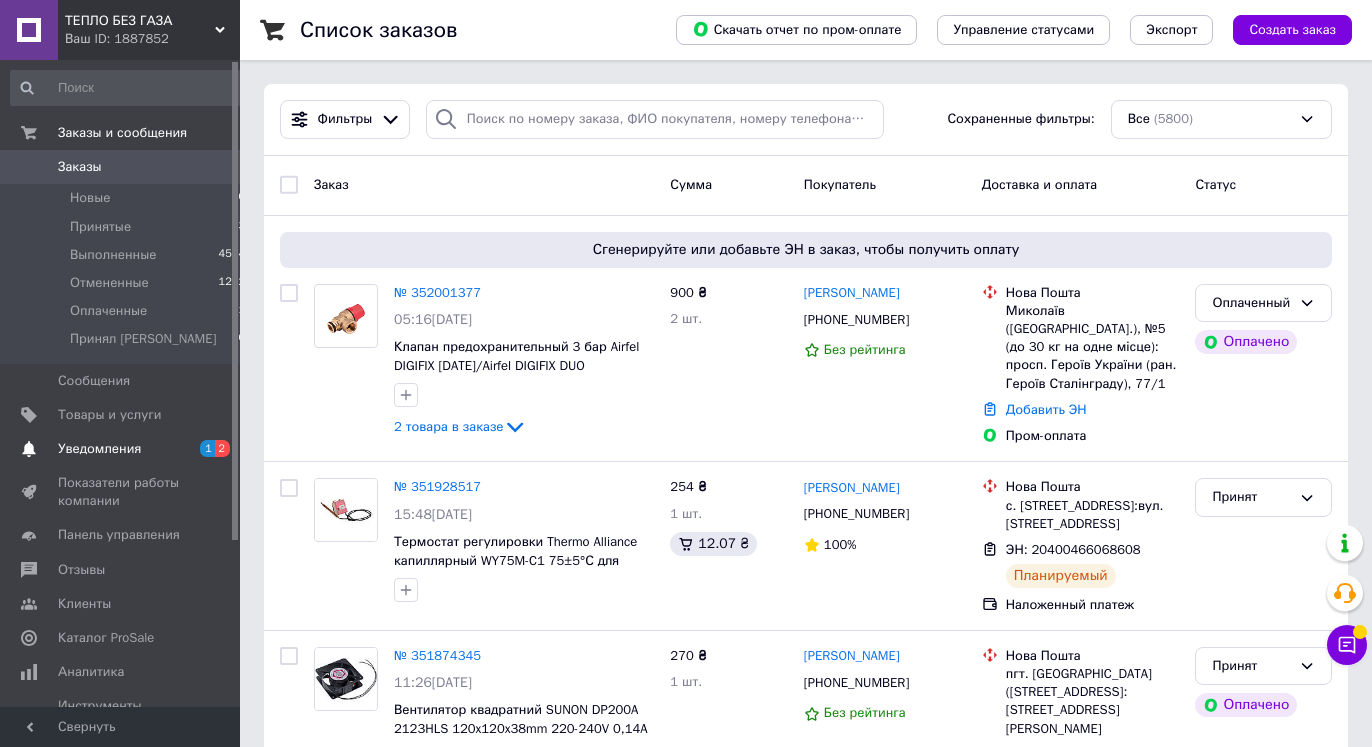 click on "Уведомления" at bounding box center [99, 449] 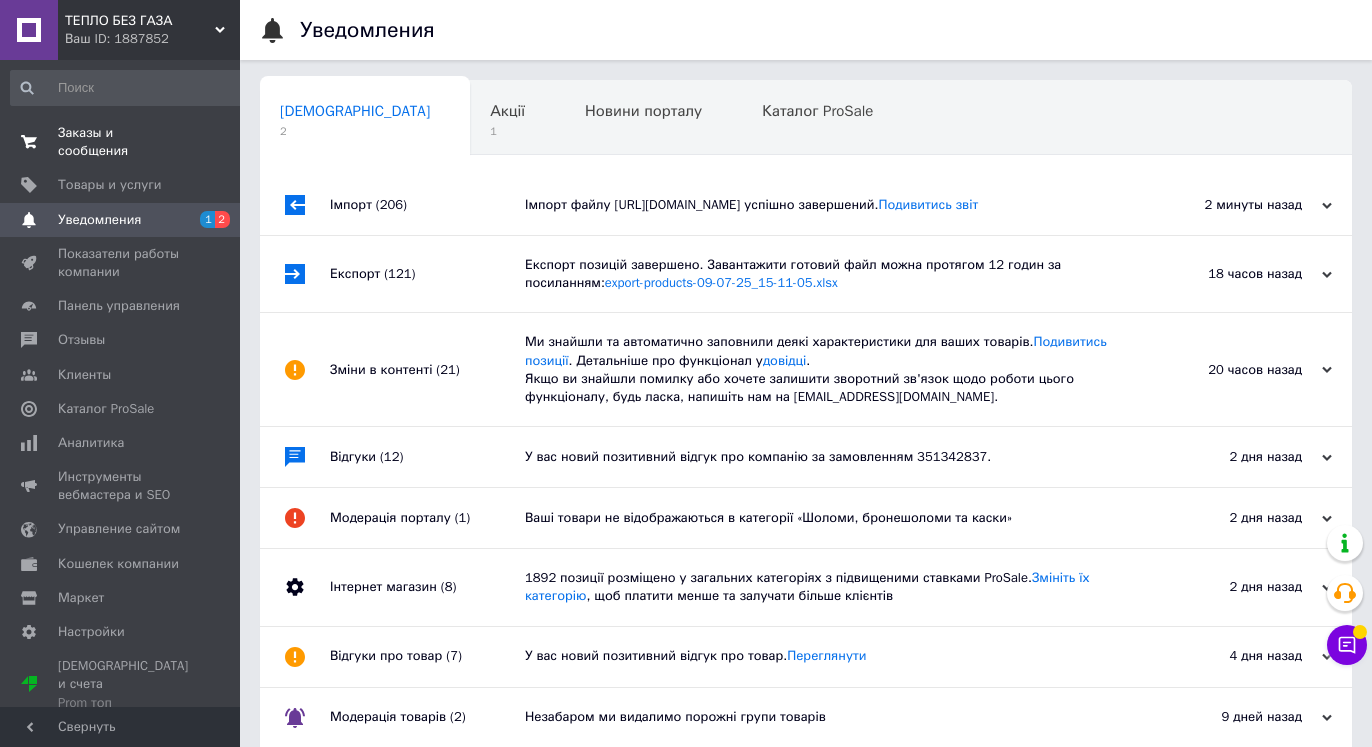 click on "Заказы и сообщения 0 0" at bounding box center [128, 142] 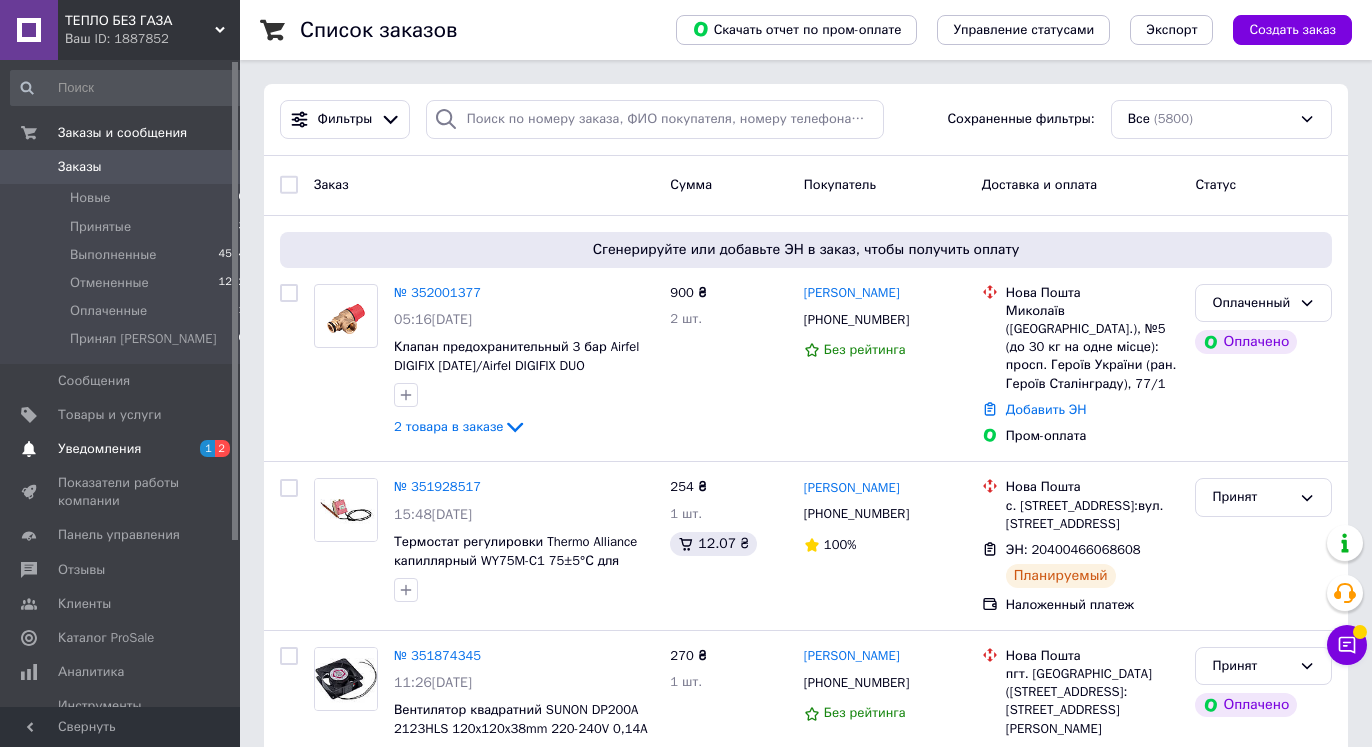 click on "Уведомления" at bounding box center (99, 449) 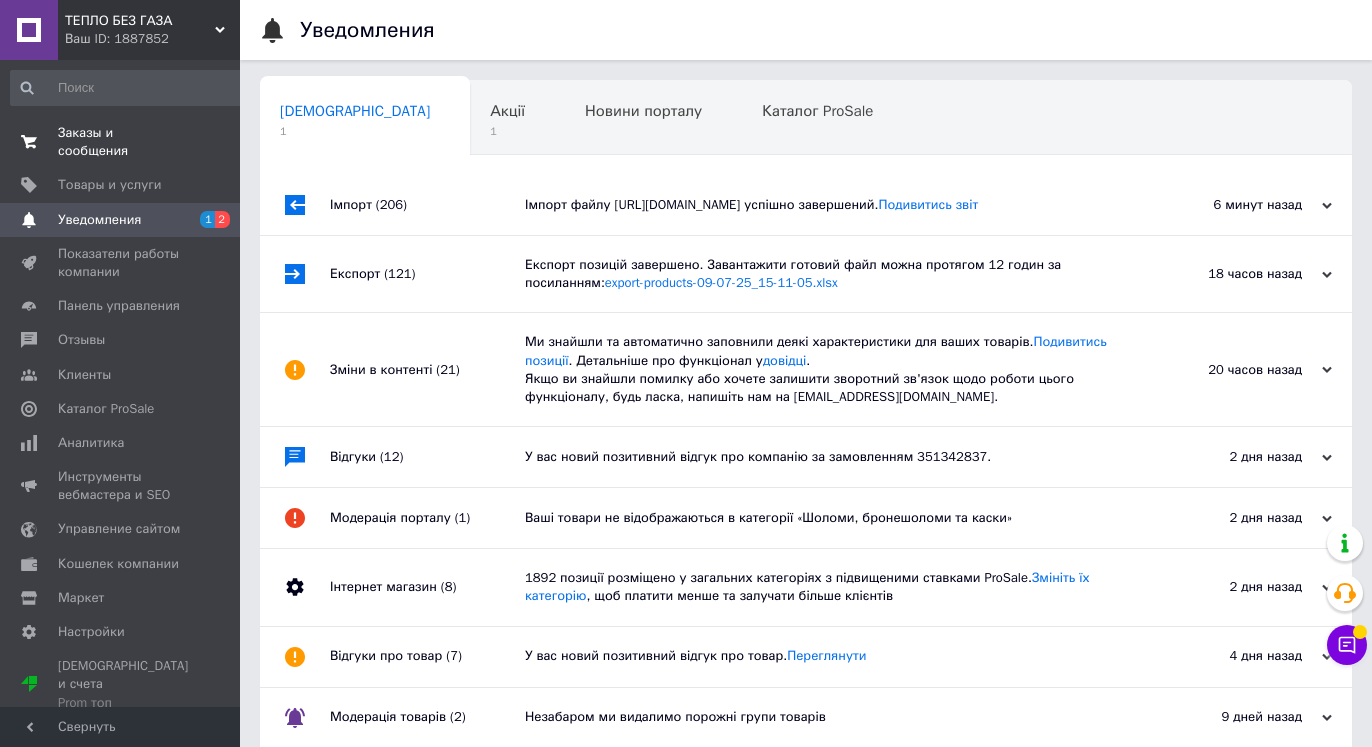 click on "Заказы и сообщения" at bounding box center (121, 142) 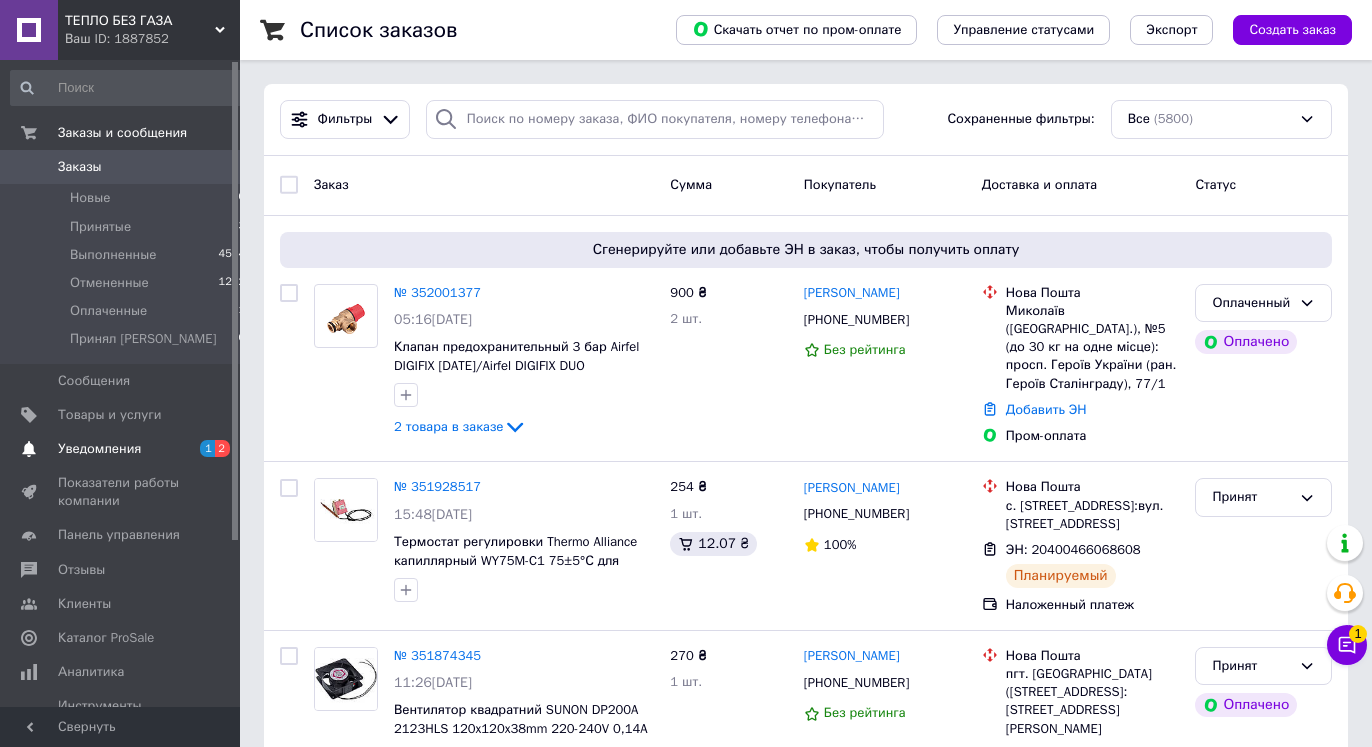 click on "Уведомления" at bounding box center (99, 449) 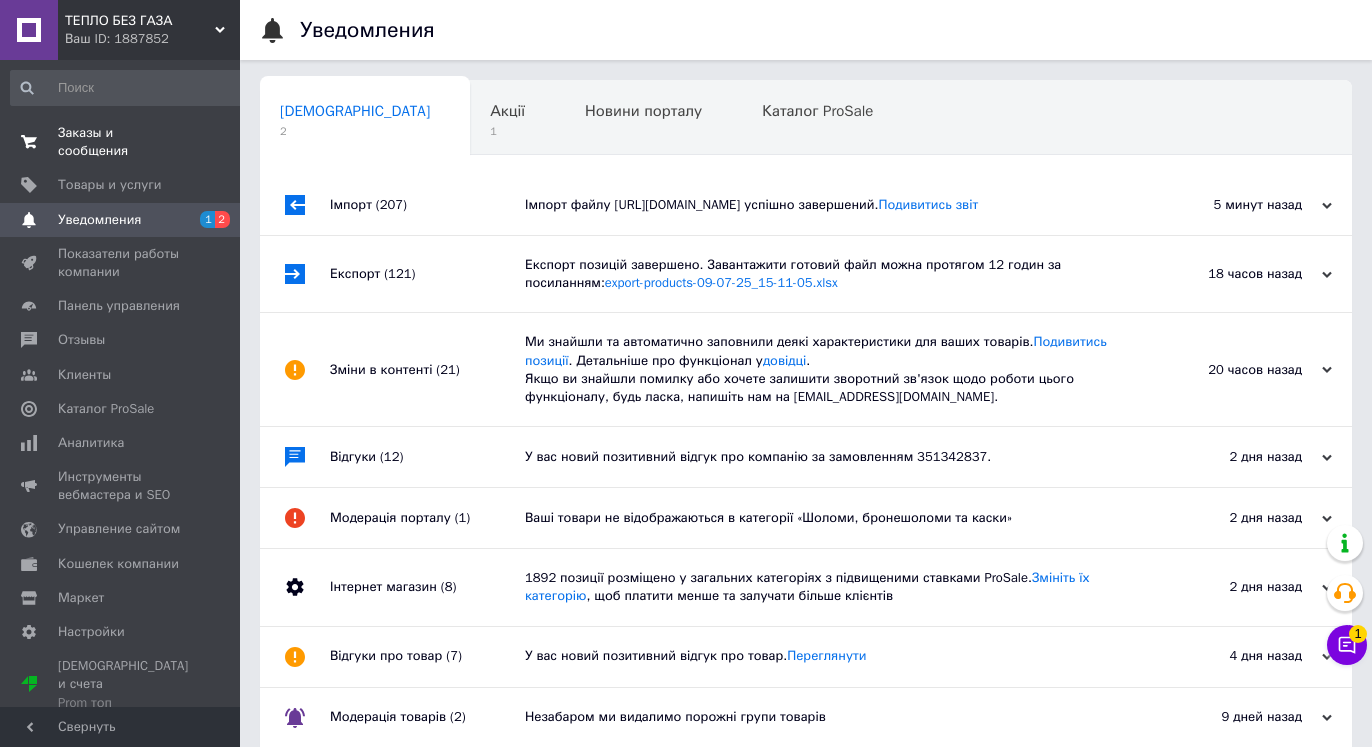 click on "Заказы и сообщения" at bounding box center [121, 142] 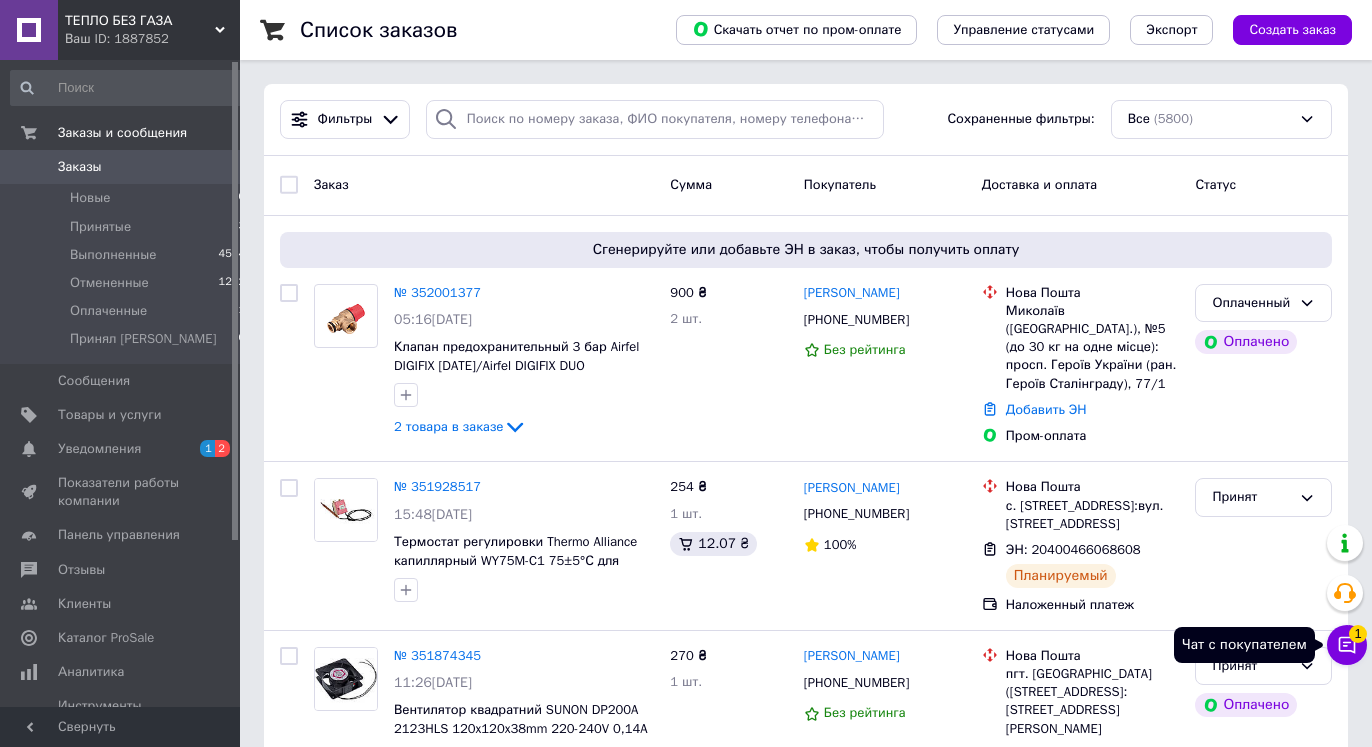 click on "Чат с покупателем 1" at bounding box center [1347, 645] 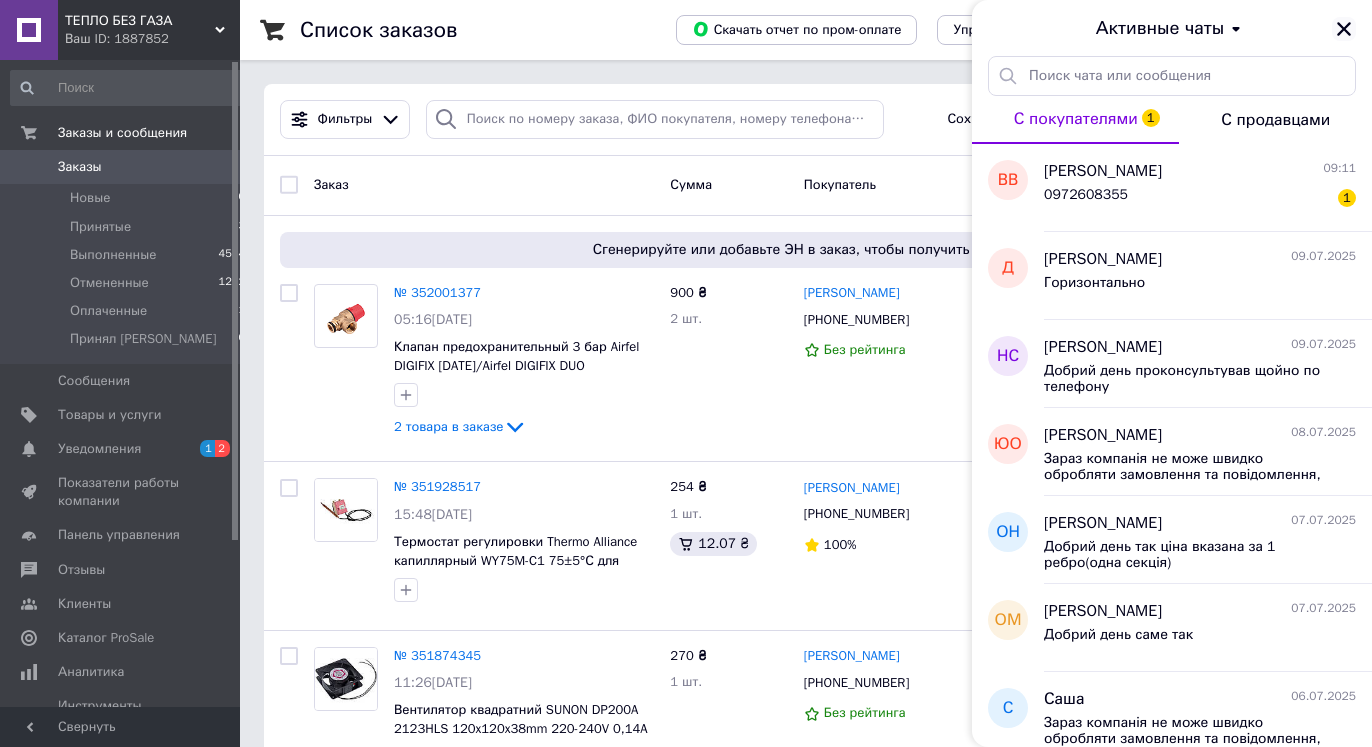 click 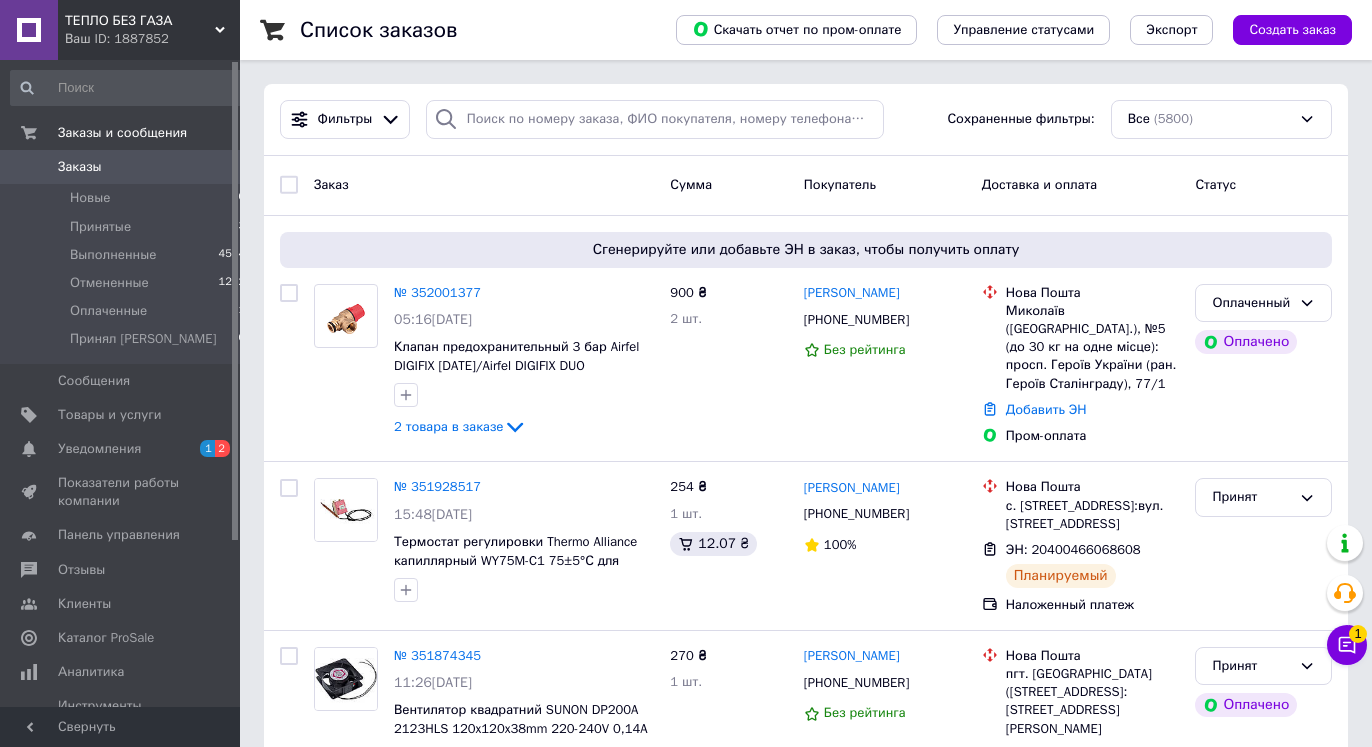 click on "Заказы" at bounding box center [80, 167] 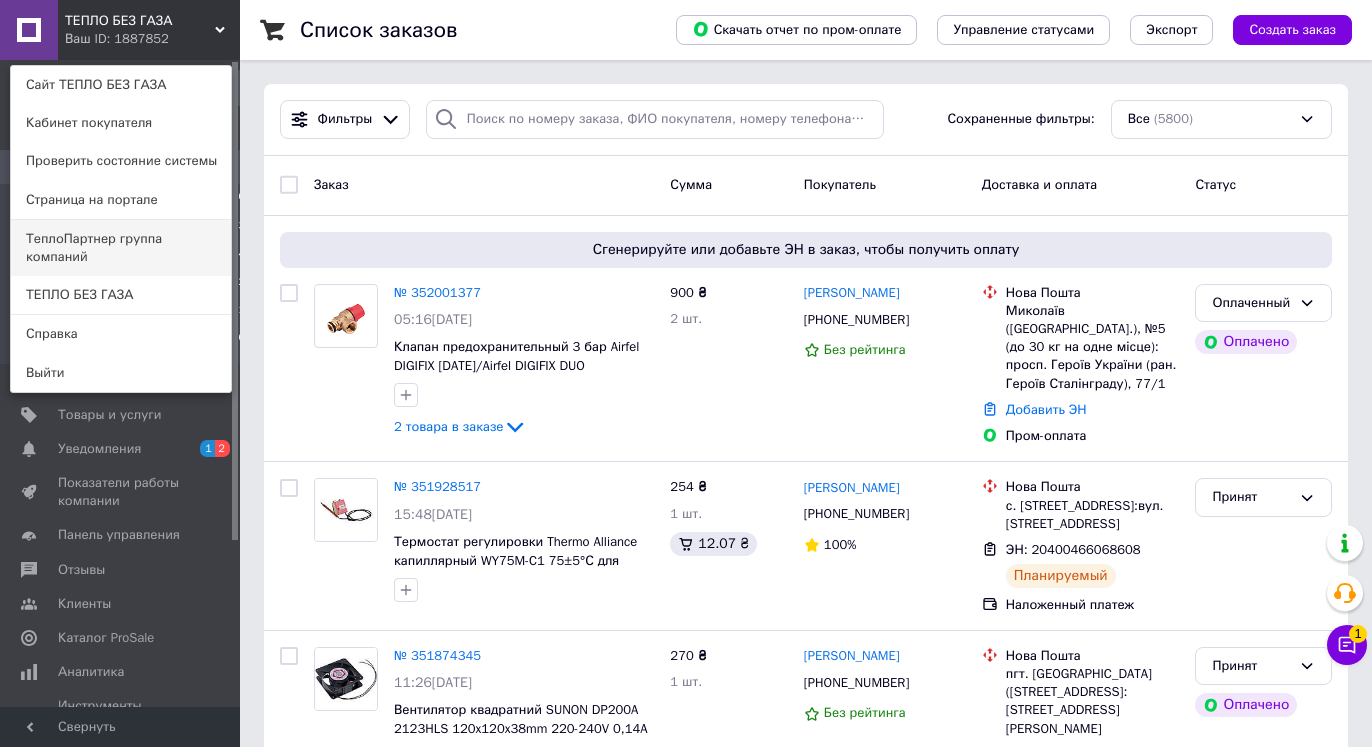 click on "ТеплоПартнер группа компаний" at bounding box center (121, 248) 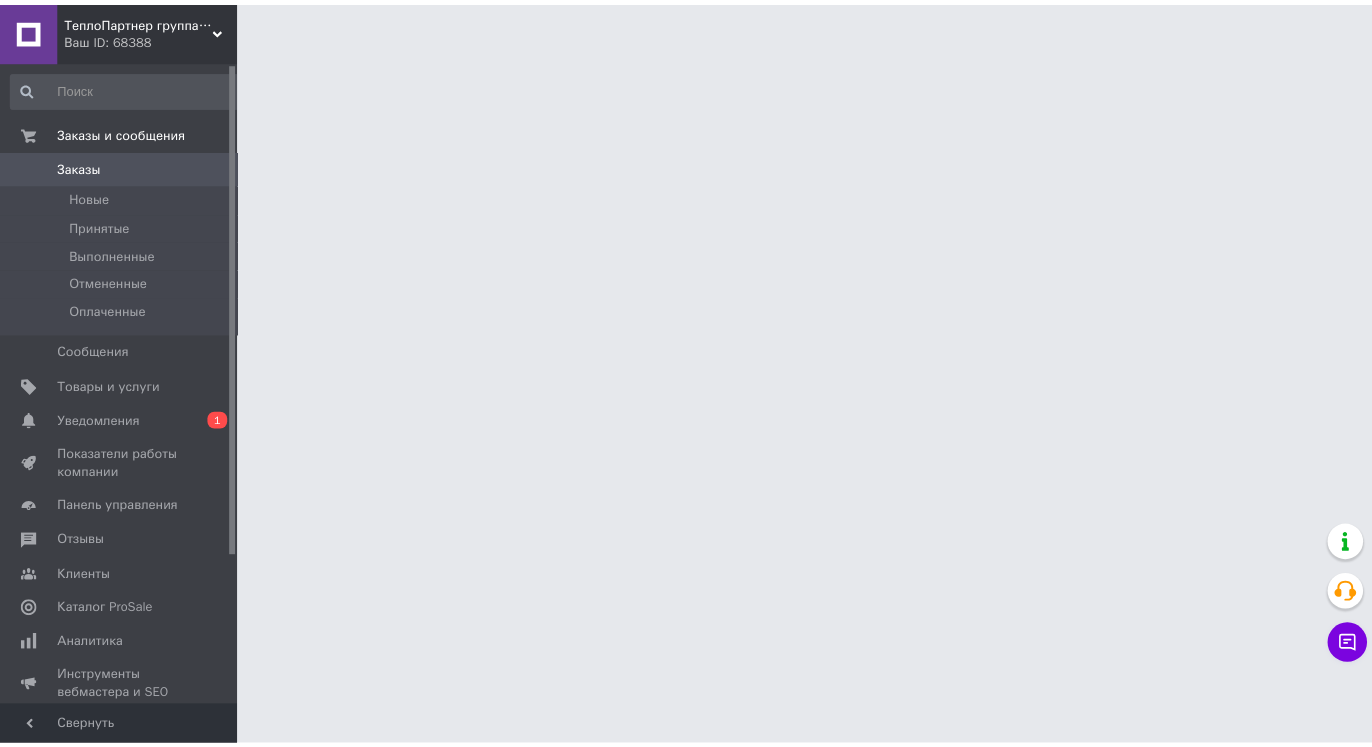 scroll, scrollTop: 0, scrollLeft: 0, axis: both 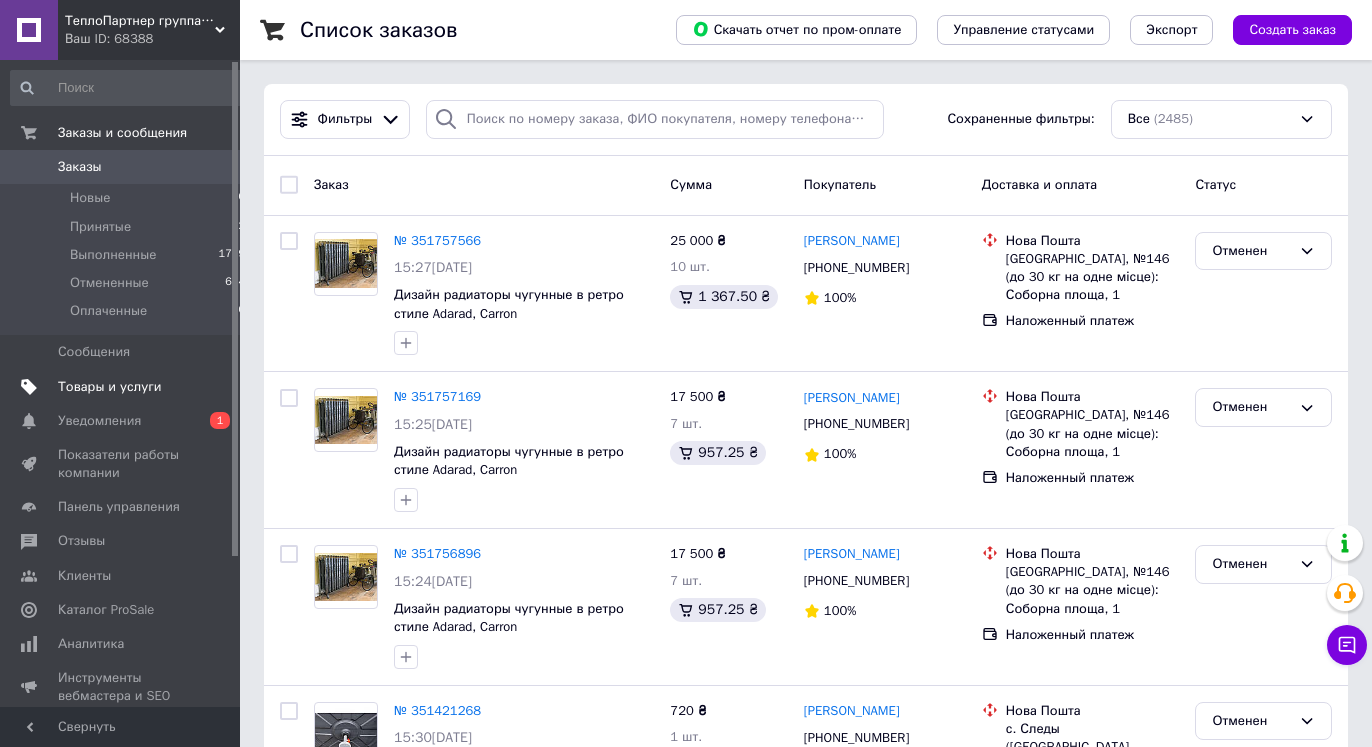 click on "Товары и услуги" at bounding box center [110, 387] 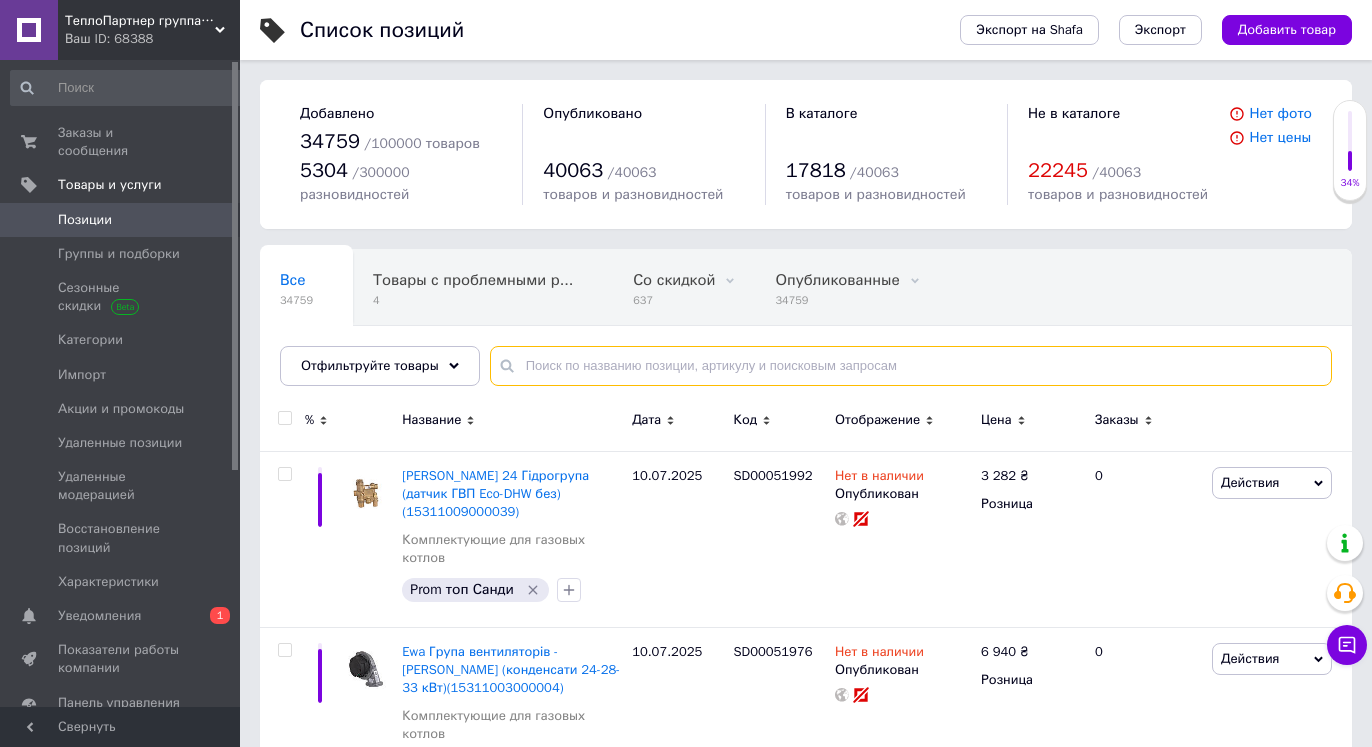 click at bounding box center (911, 366) 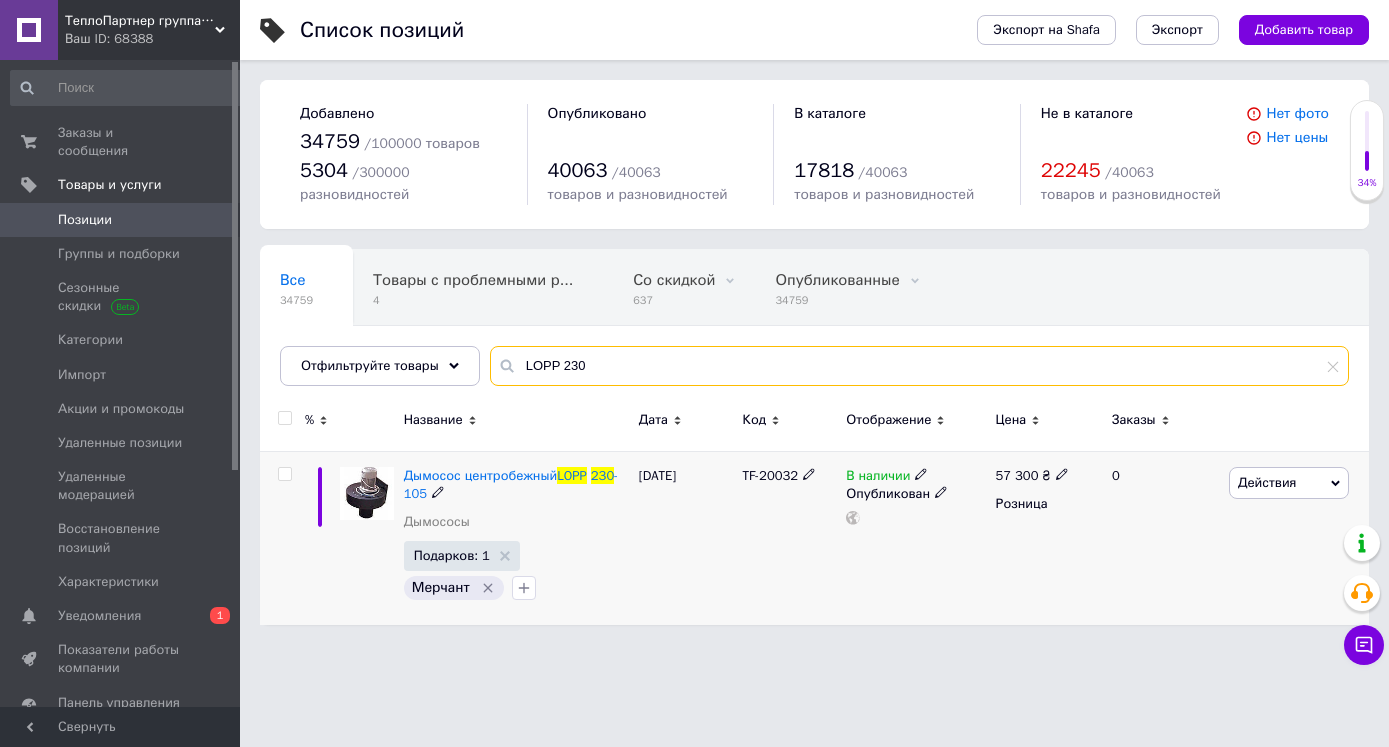 type on "LOPP 230" 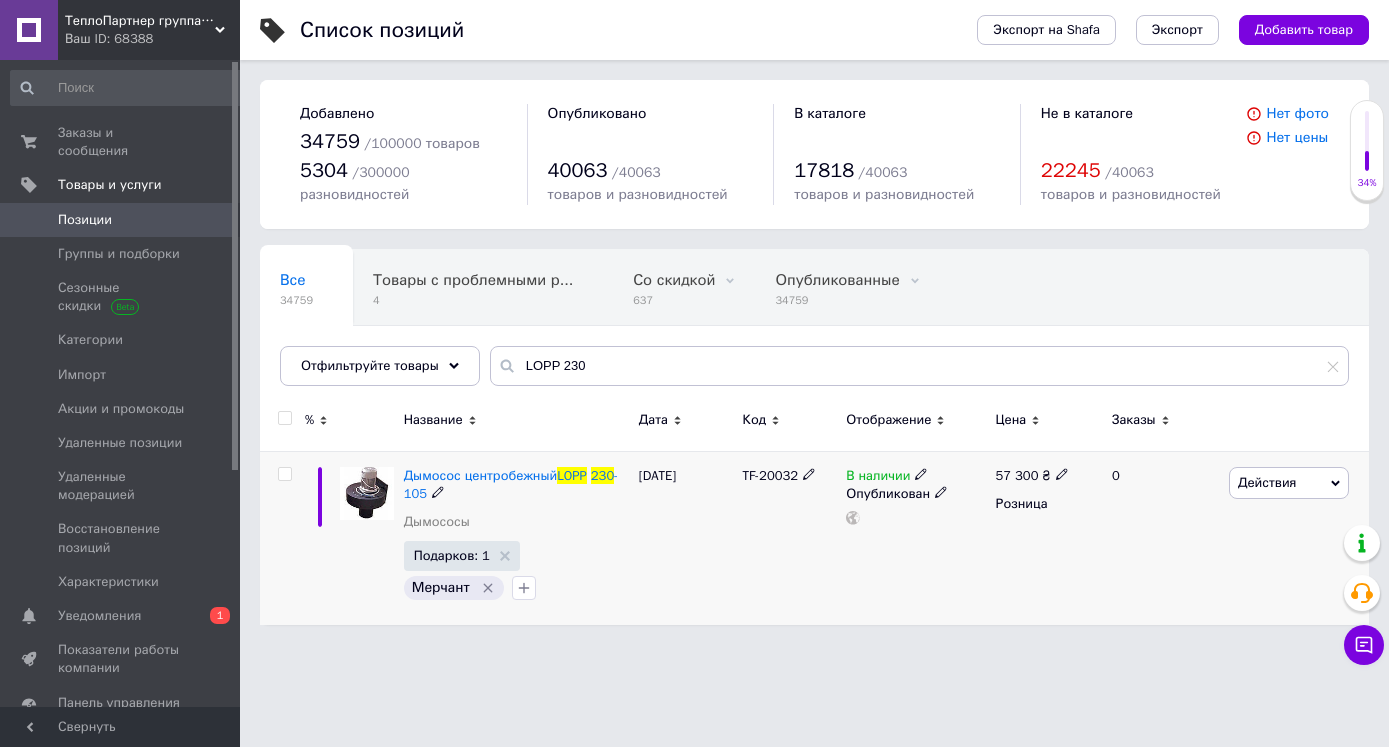 click 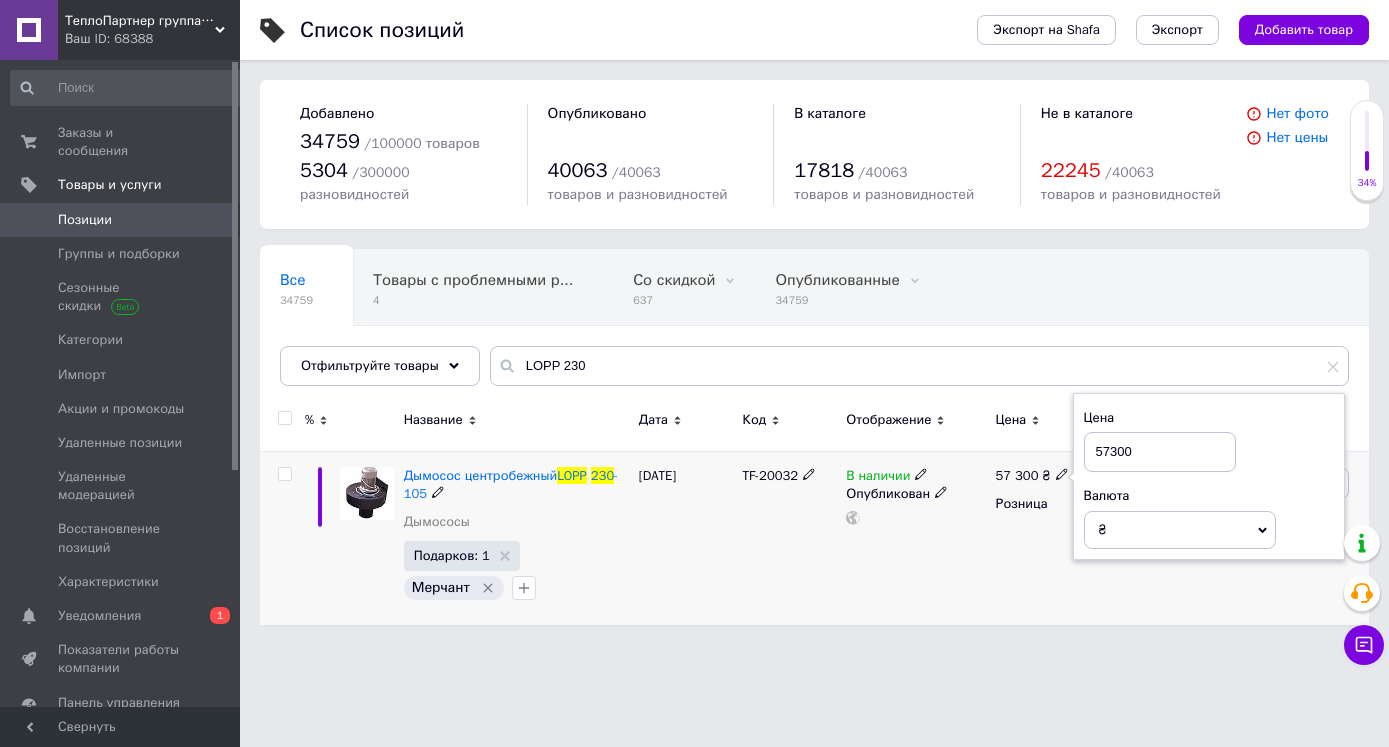 drag, startPoint x: 1124, startPoint y: 431, endPoint x: 1090, endPoint y: 431, distance: 34 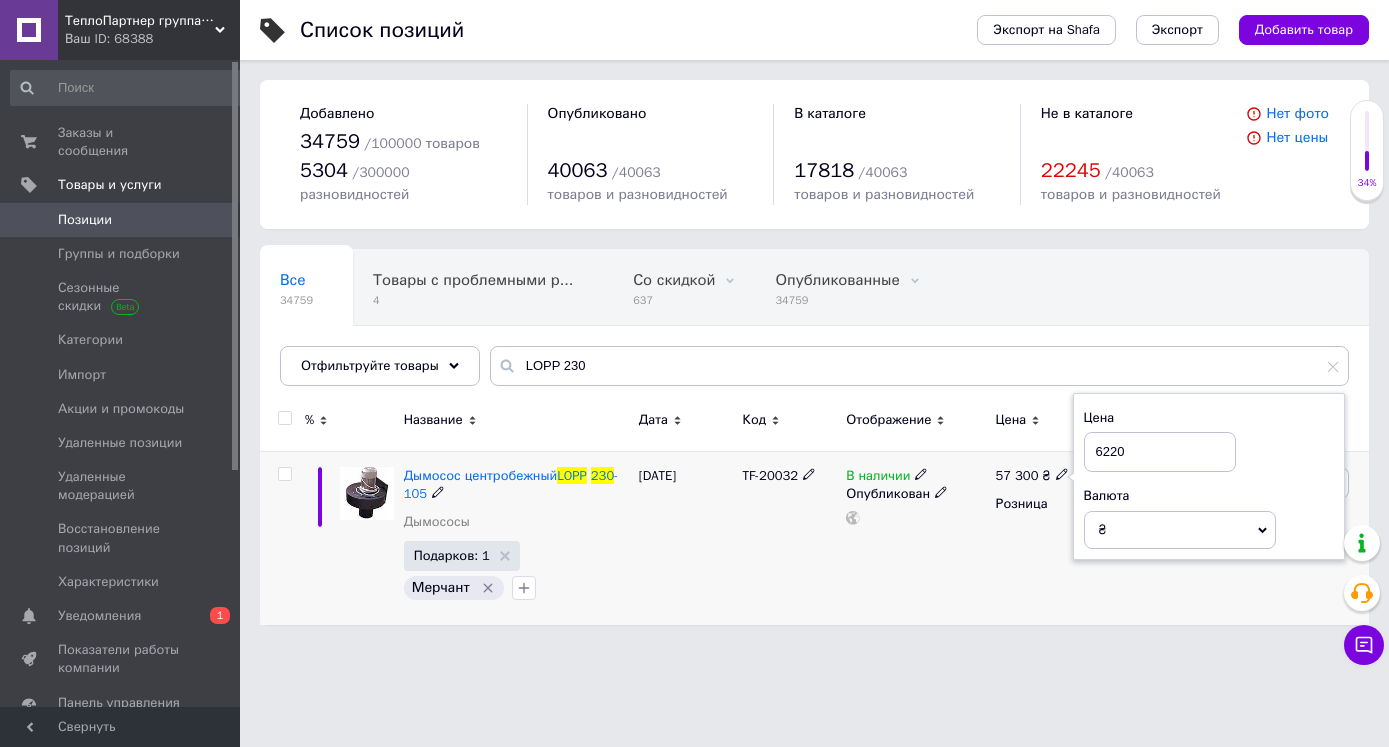 type on "62250" 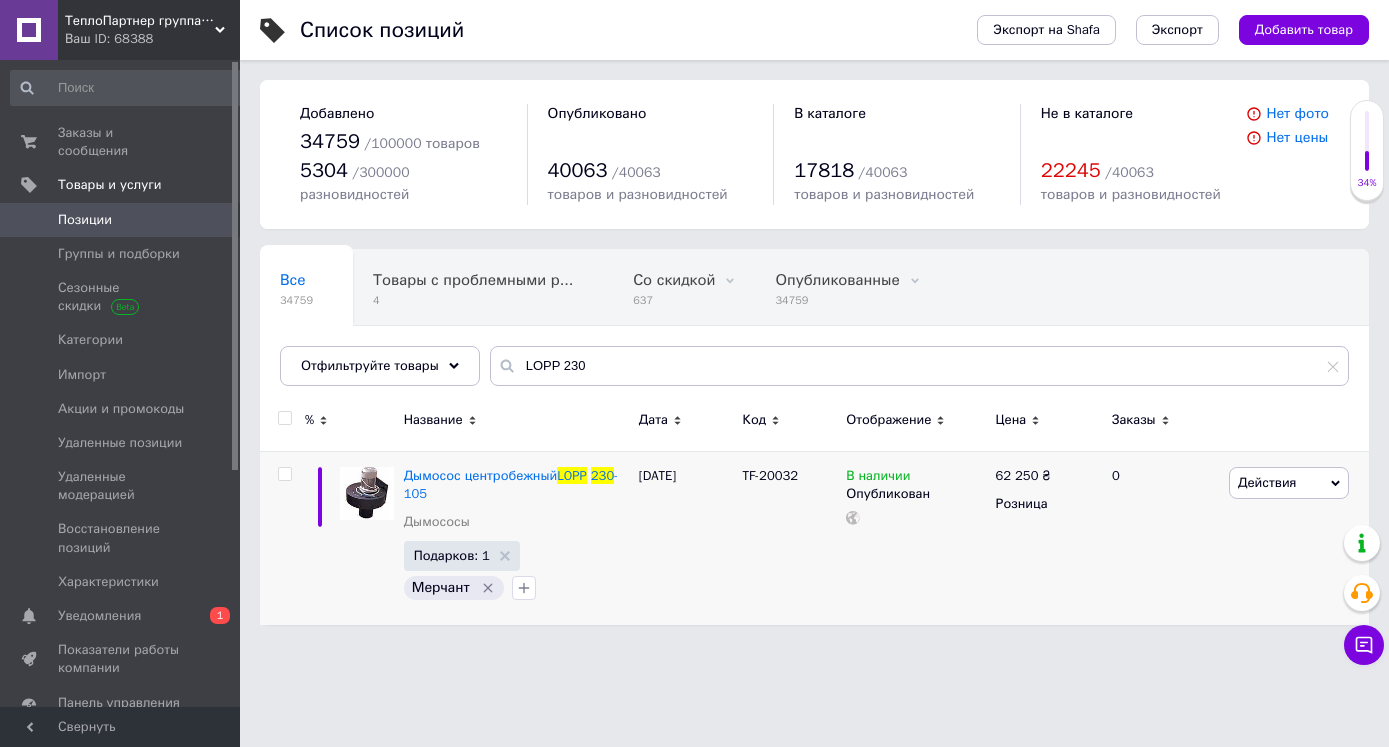 click on "Ваш ID: 68388" at bounding box center [152, 39] 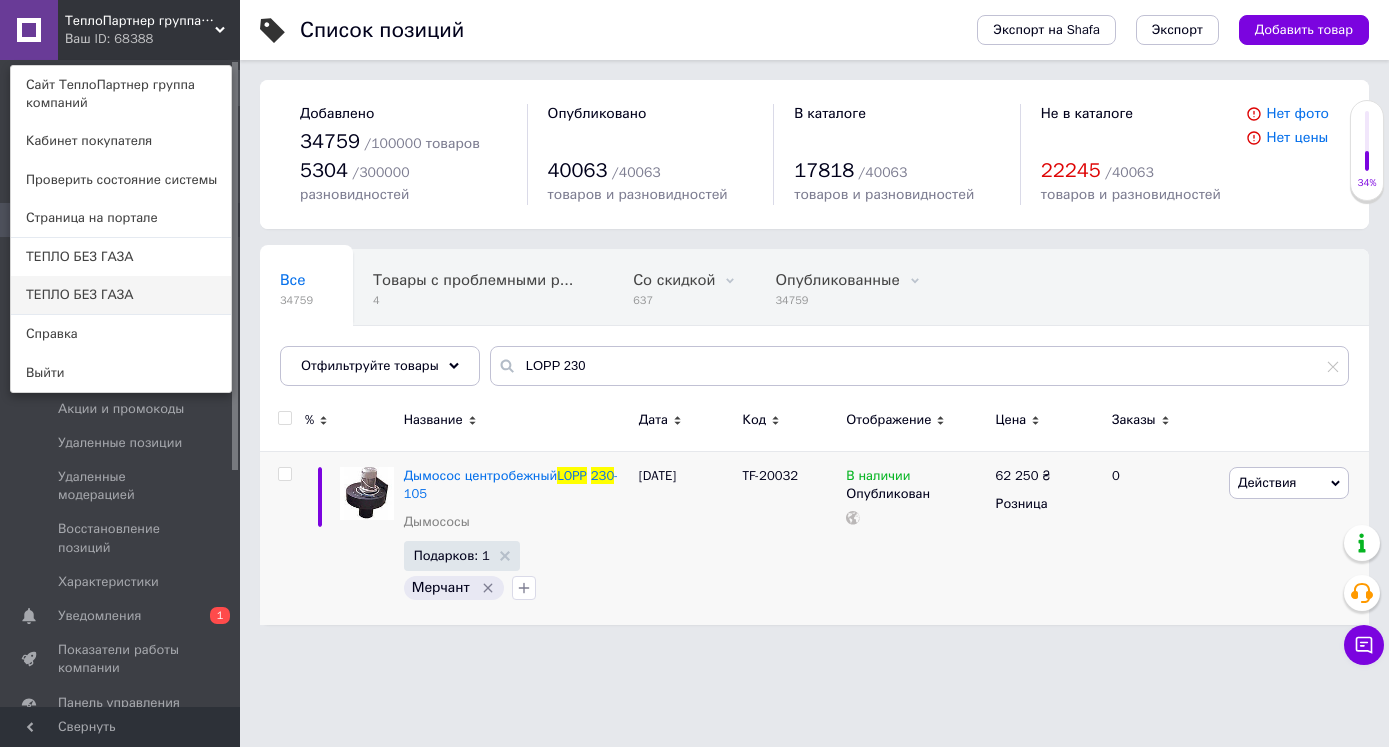 click on "ТЕПЛО БЕЗ ГАЗА" at bounding box center (121, 295) 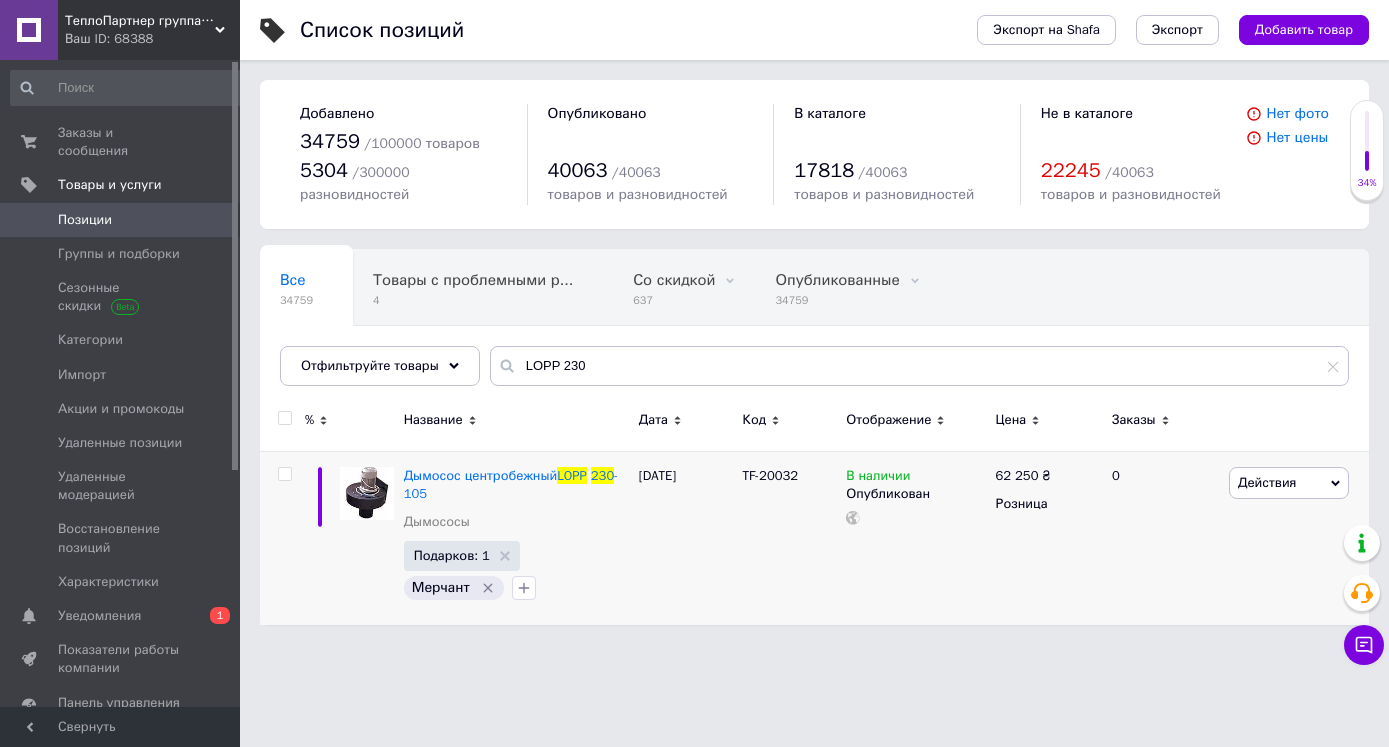 click at bounding box center [125, 305] 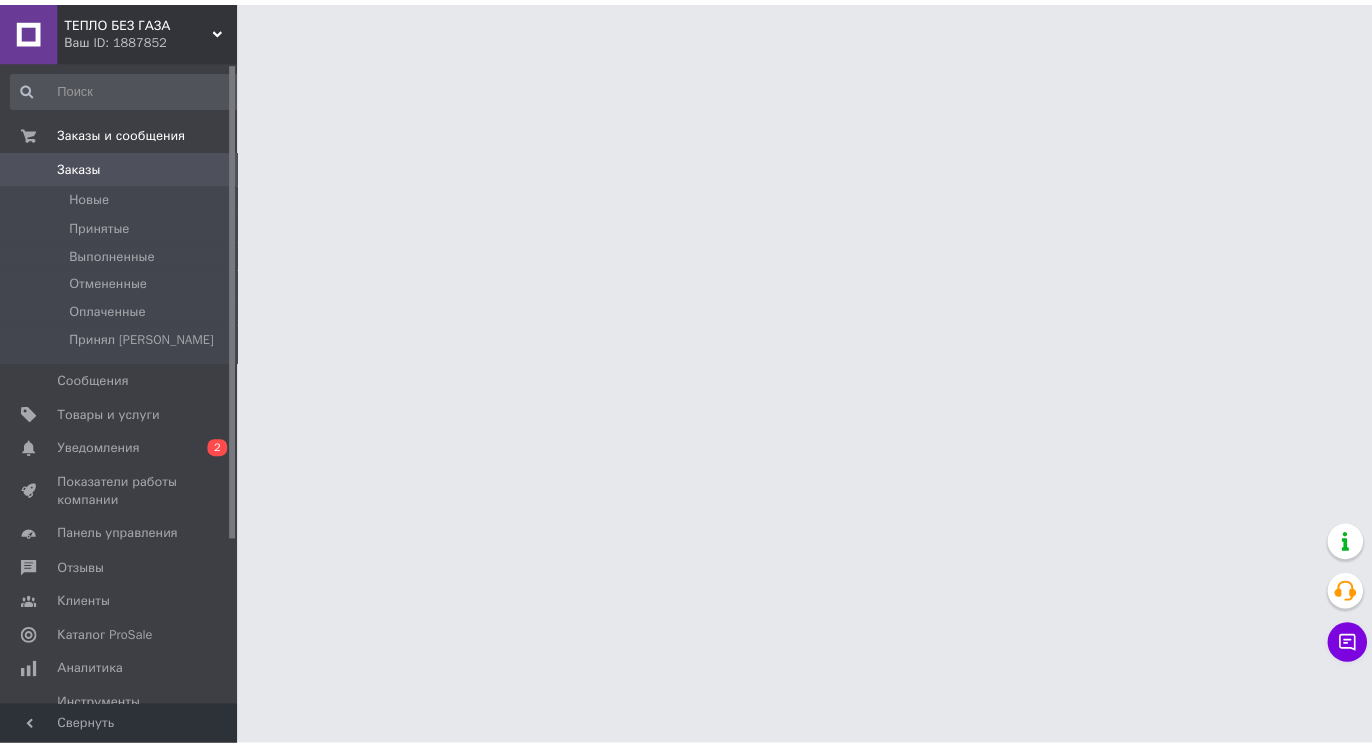 scroll, scrollTop: 0, scrollLeft: 0, axis: both 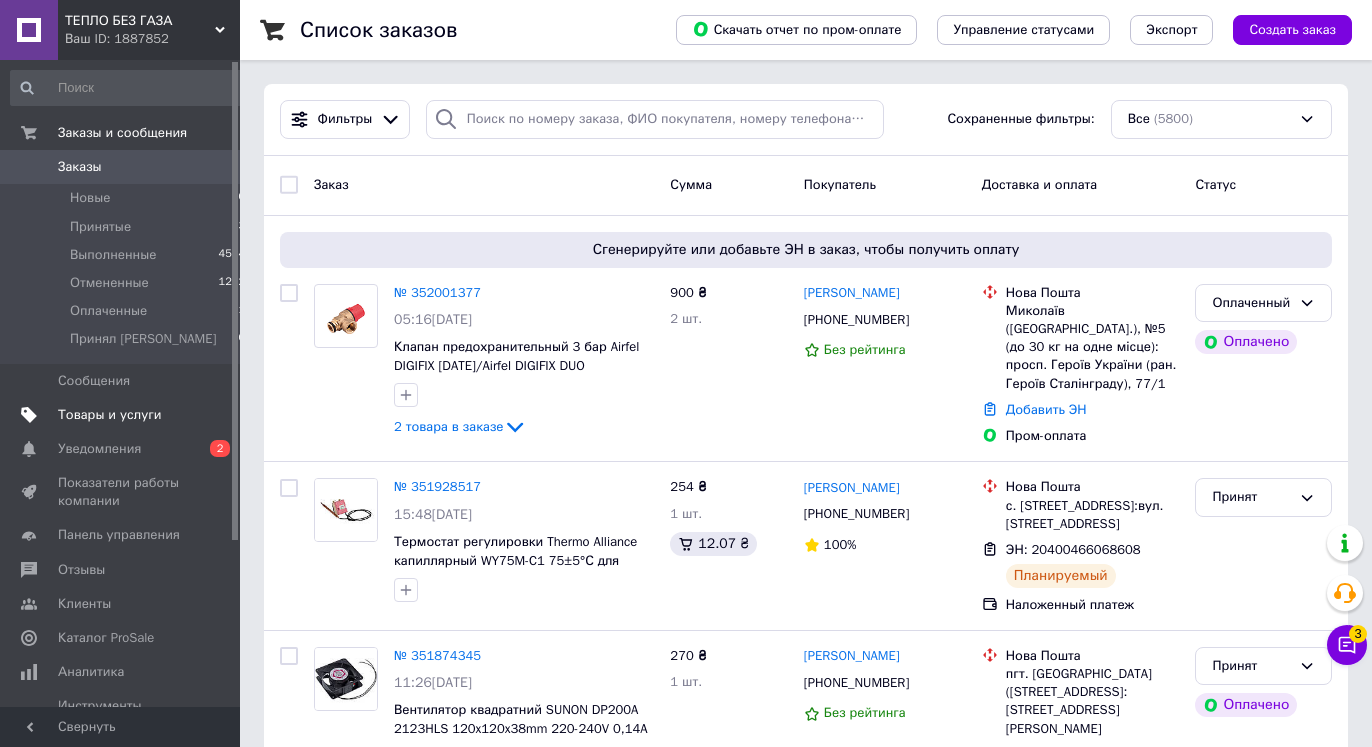 click on "Товары и услуги" at bounding box center [128, 415] 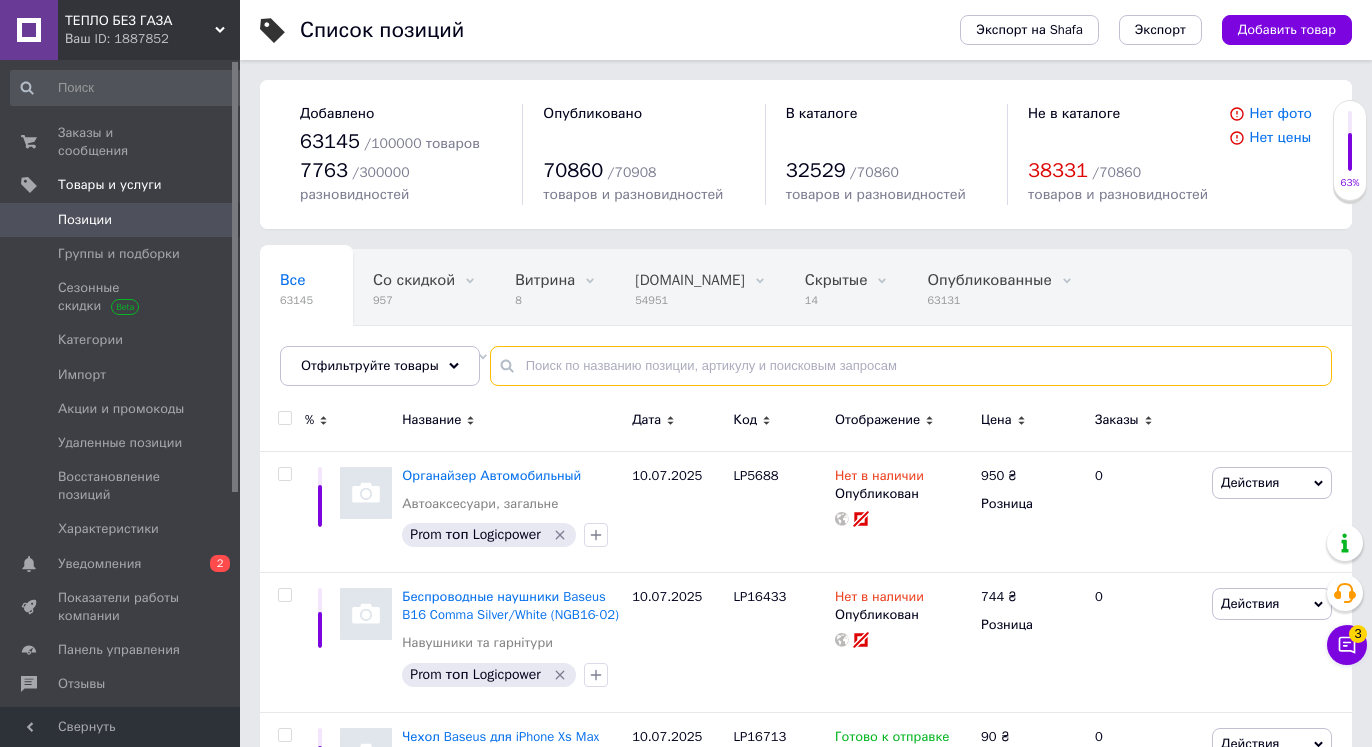 click at bounding box center [911, 366] 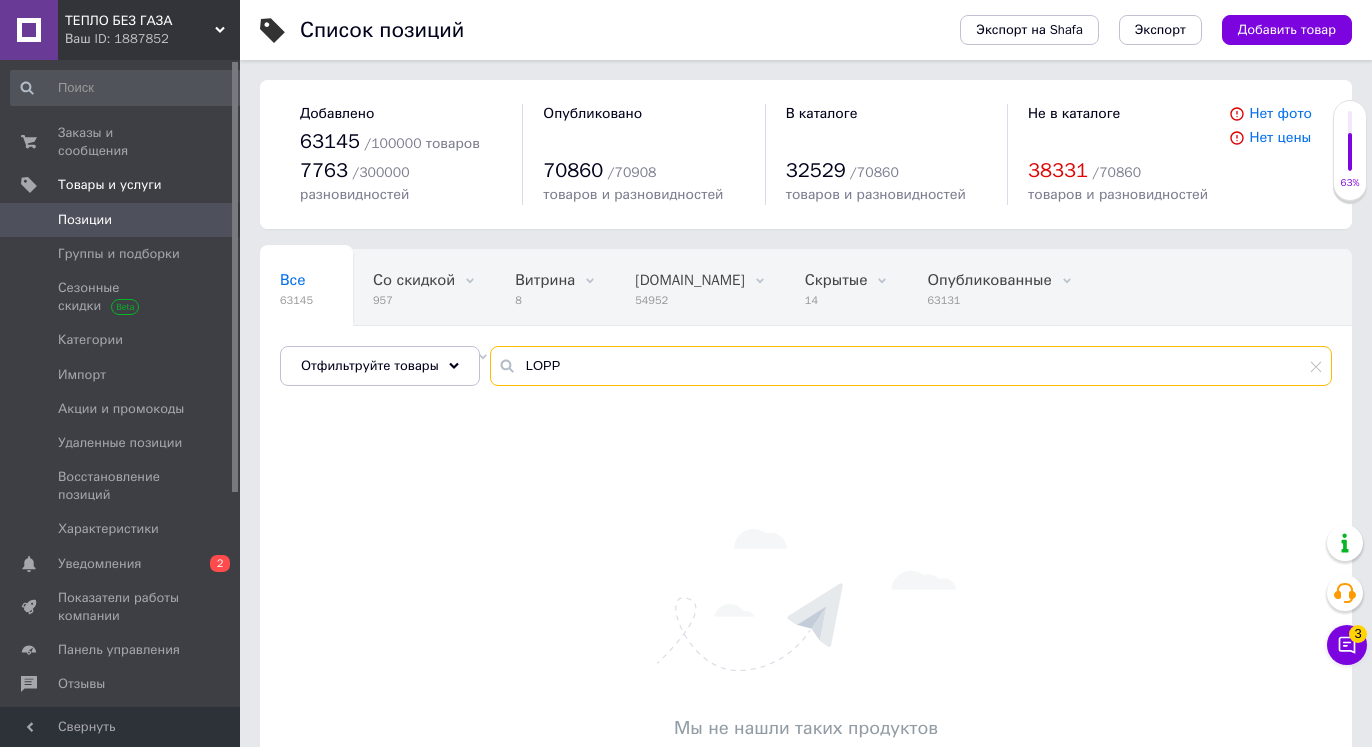 type on "LOPP" 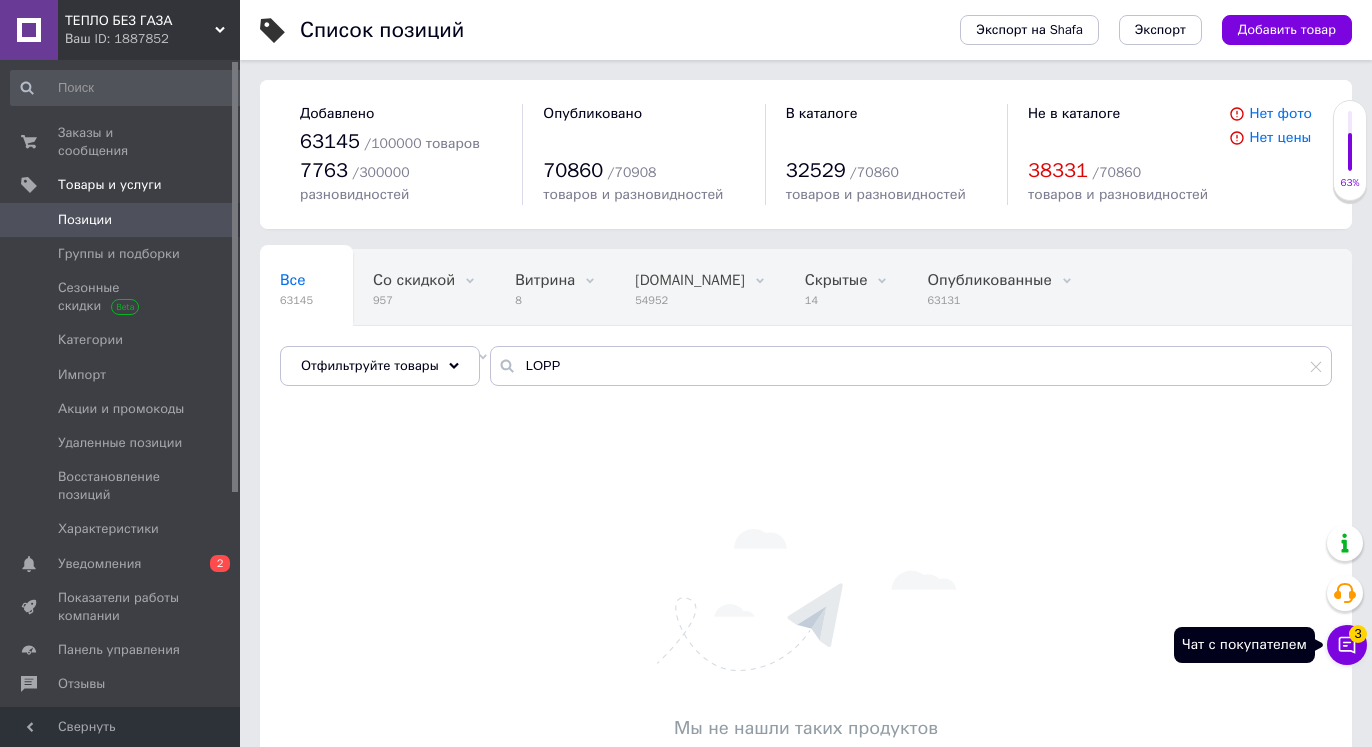 click 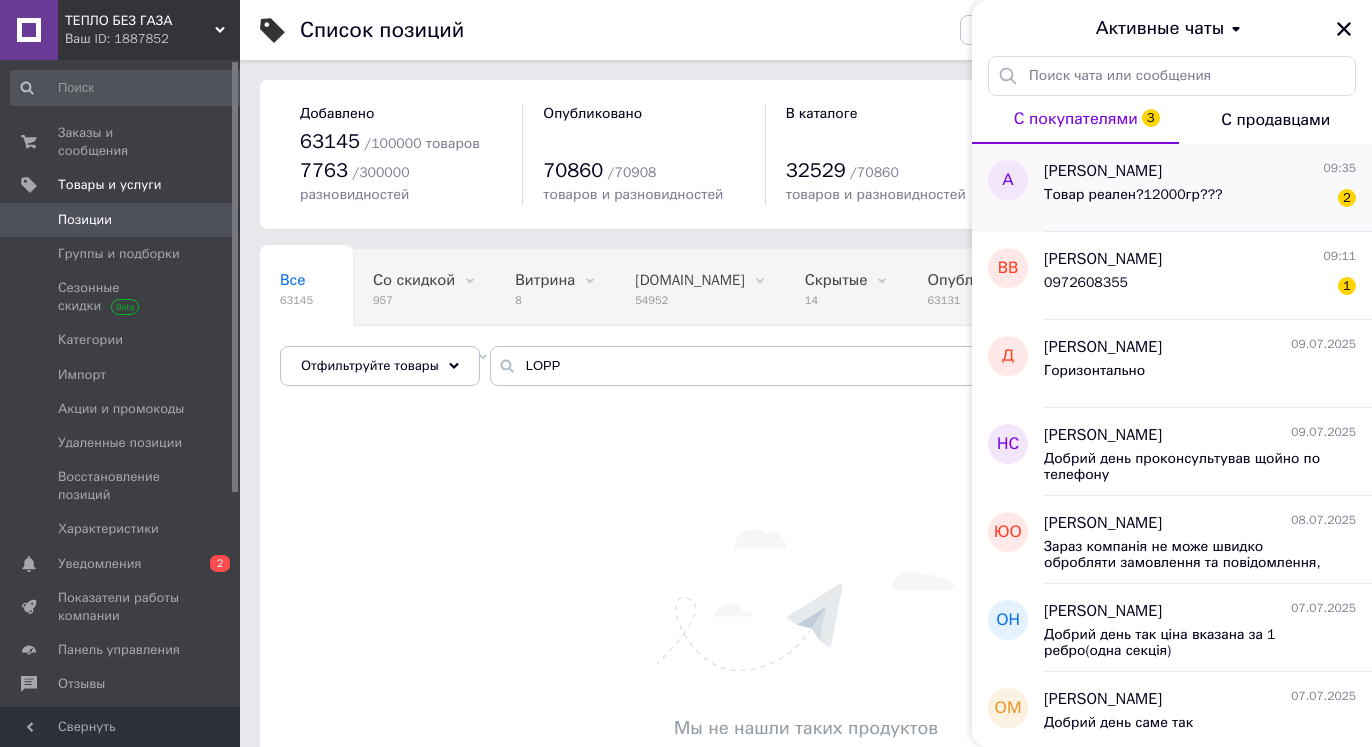 click on "Товар реален?12000гр??? 2" at bounding box center (1200, 199) 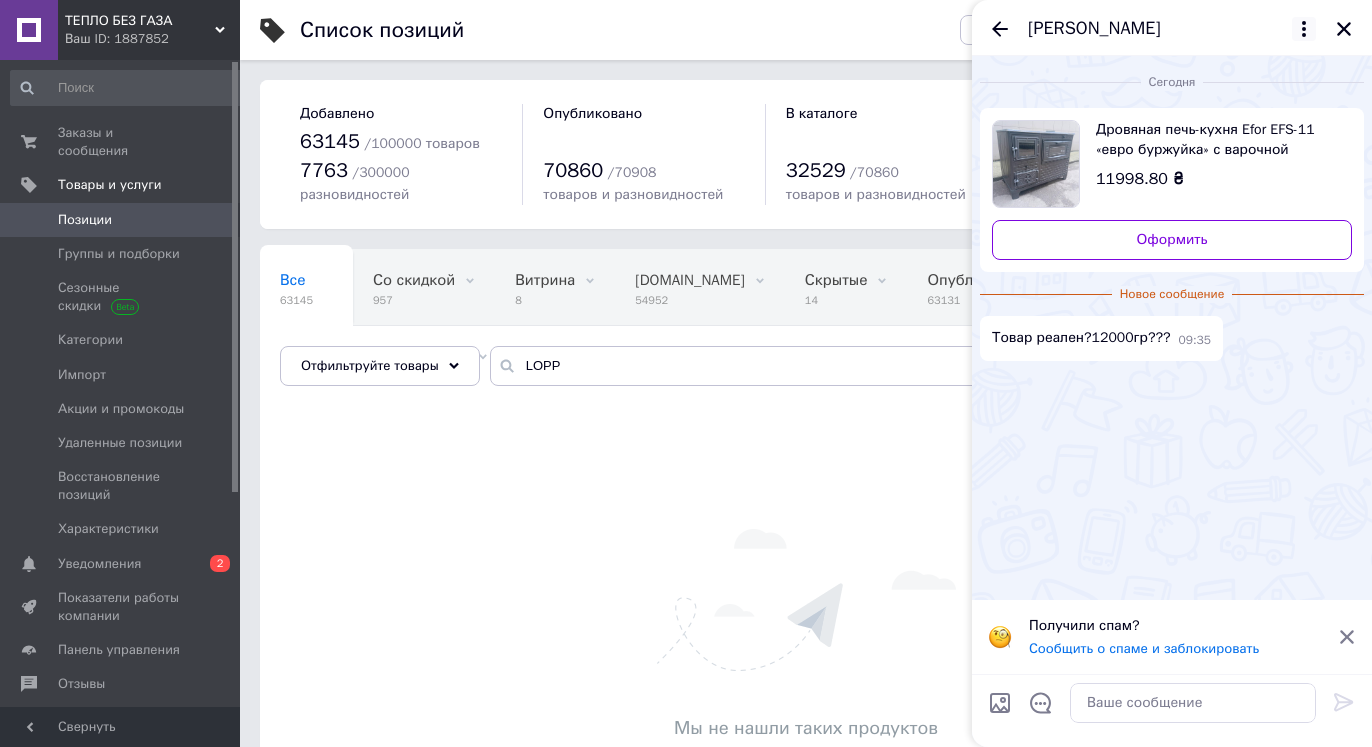 click 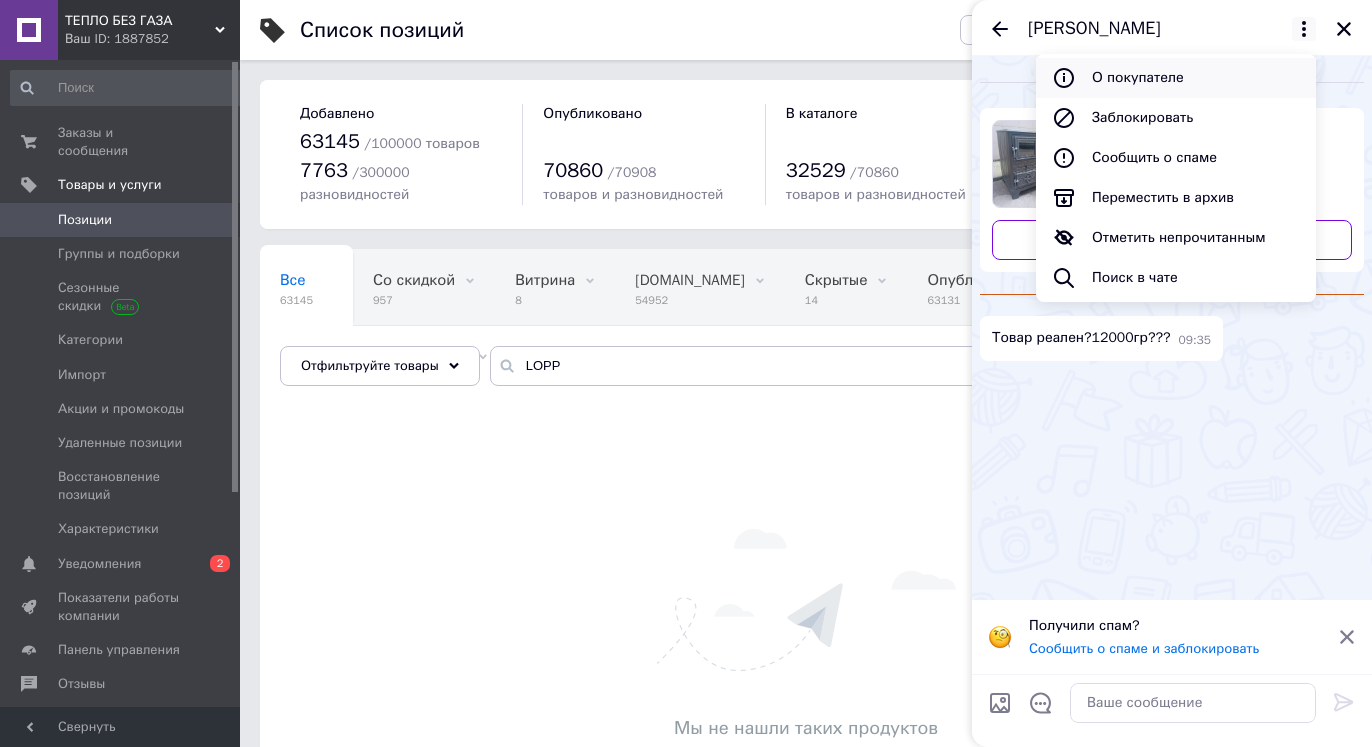 click on "О покупателе" at bounding box center (1176, 78) 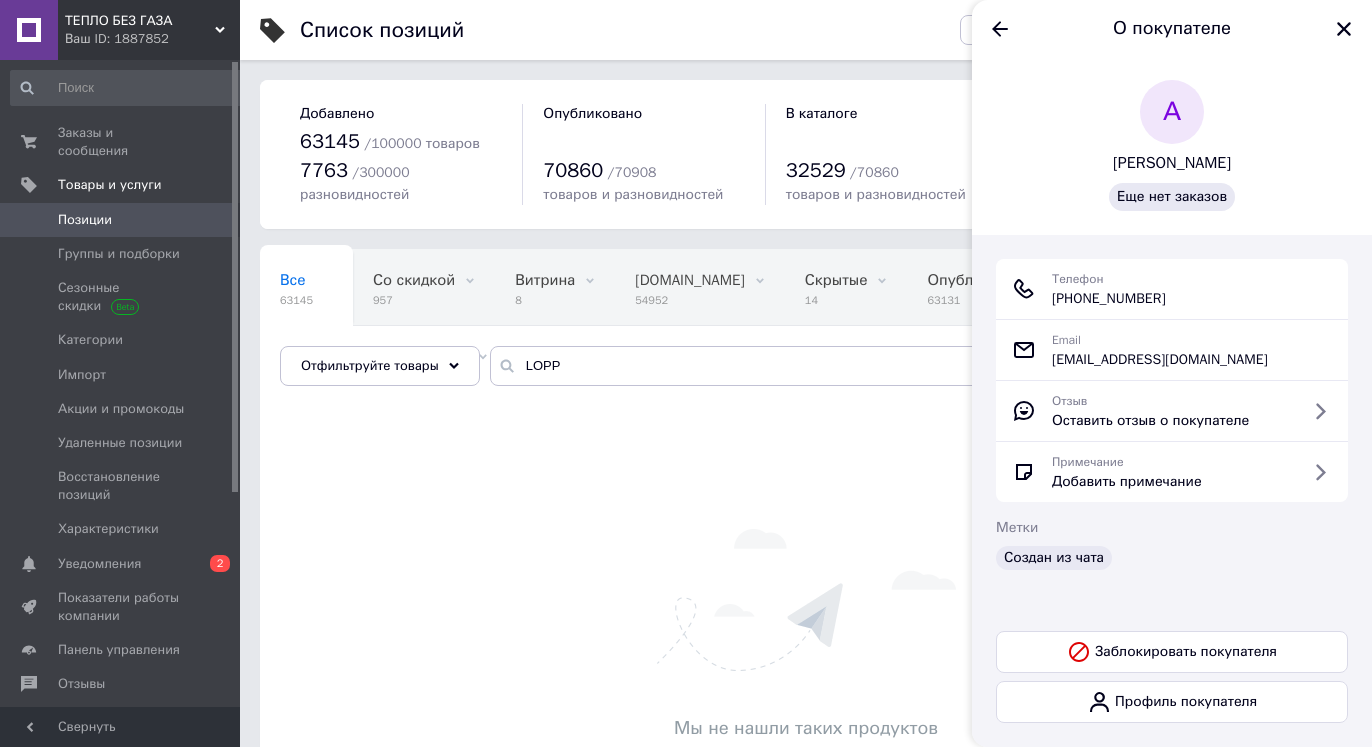 drag, startPoint x: 1199, startPoint y: 300, endPoint x: 1052, endPoint y: 300, distance: 147 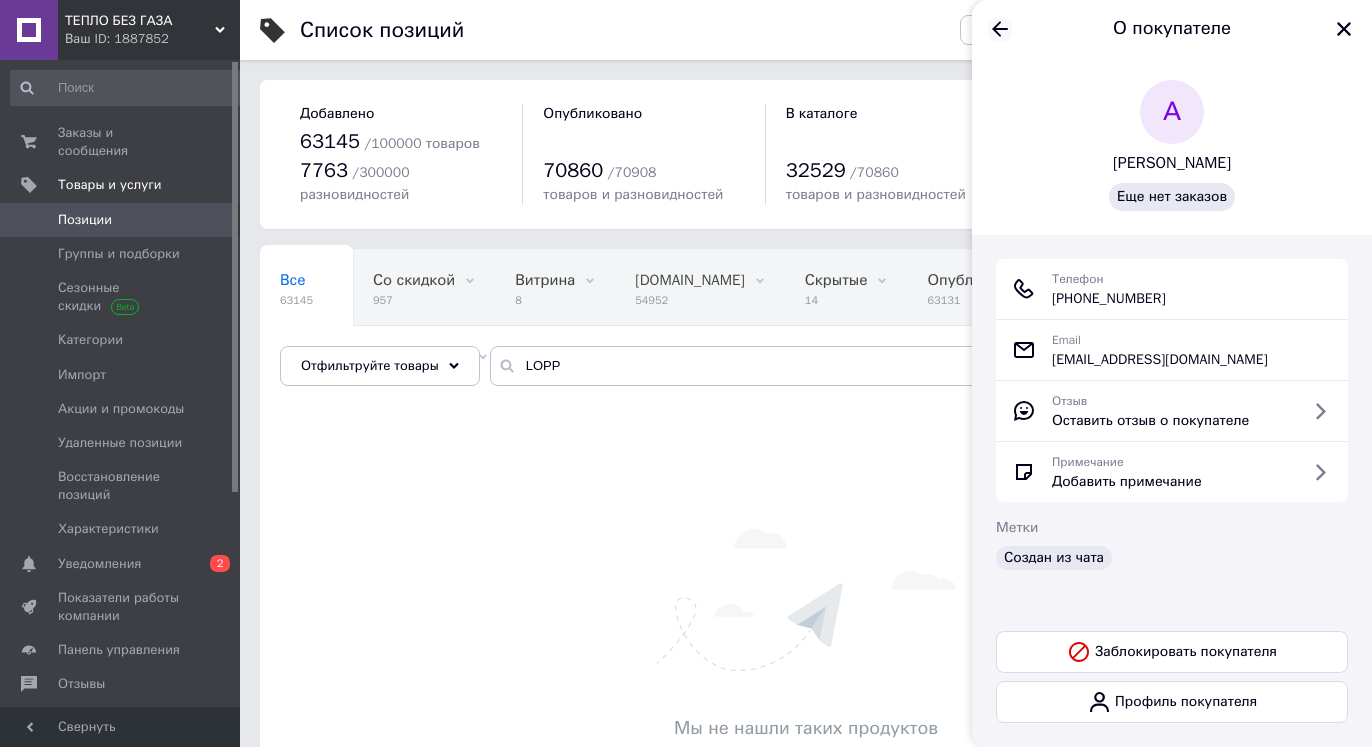 click 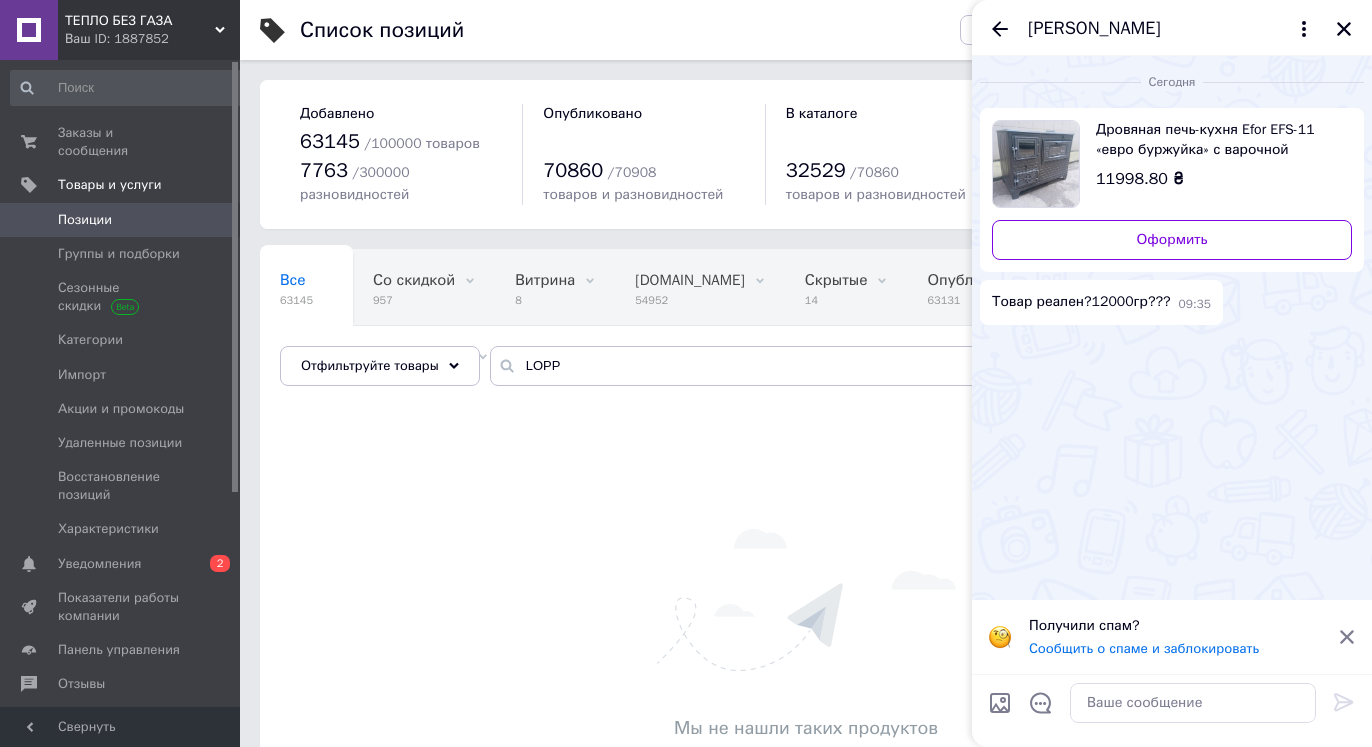 click on "Дровяная печь-кухня Efor EFS-11 «евро буржуйка» с варочной поверхностью и духовкой 8,6 кВт. (двери чугун, топка керамо) 8,6 кВт. 46кг ш820г430в620мм. (ЧОРНИЙ)" at bounding box center (1216, 140) 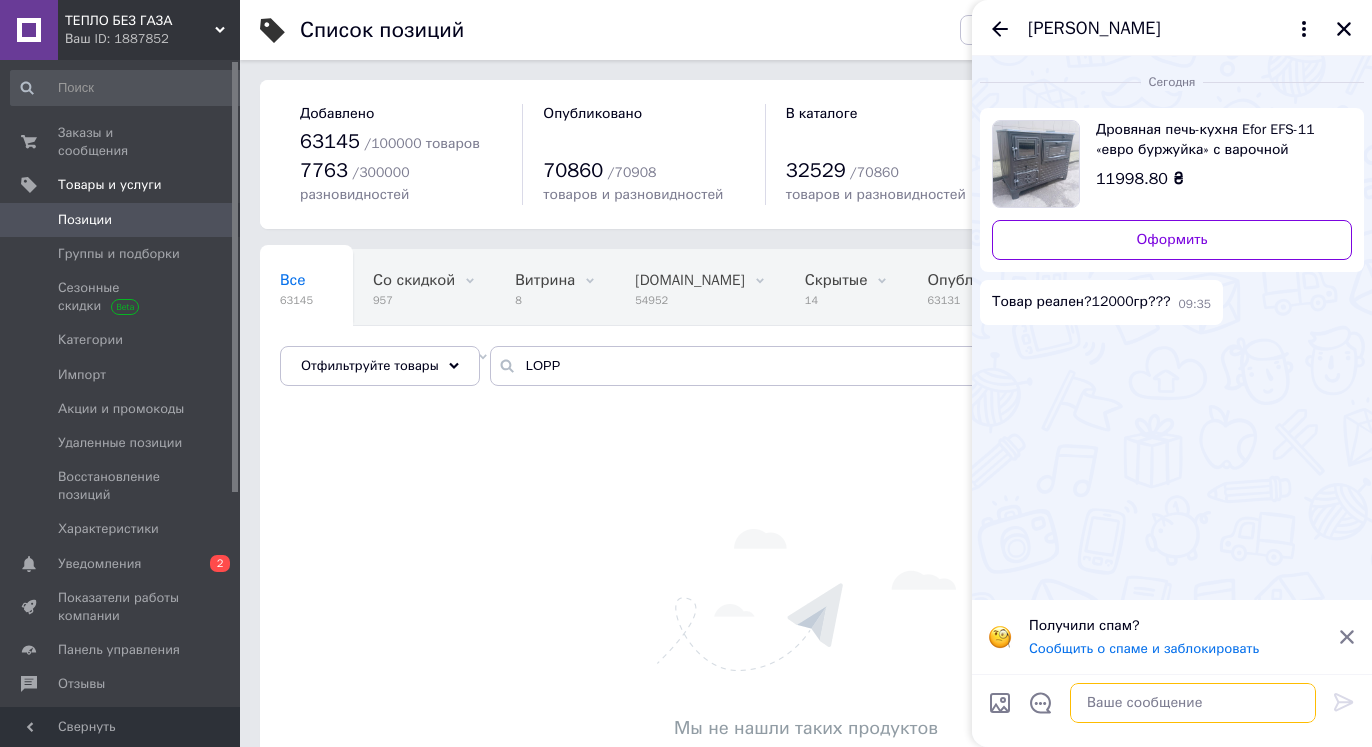 click at bounding box center (1193, 703) 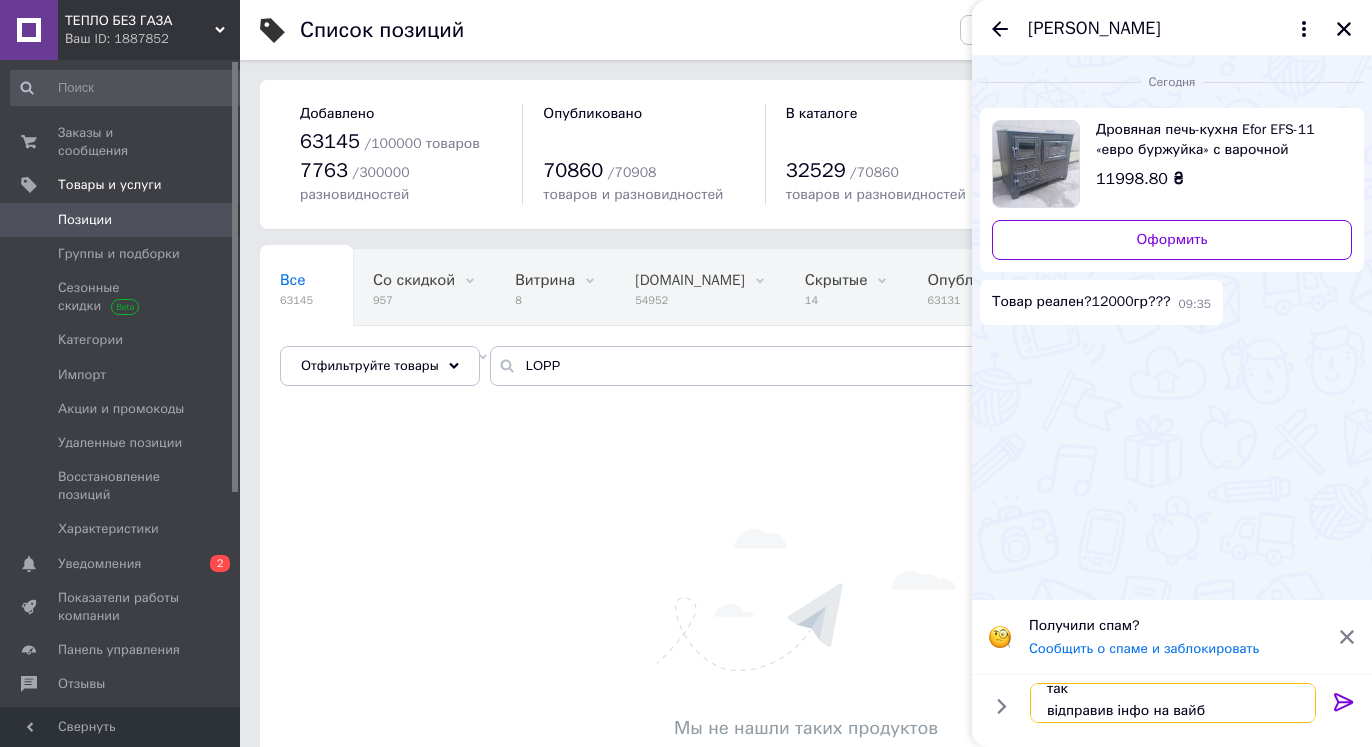 scroll, scrollTop: 24, scrollLeft: 0, axis: vertical 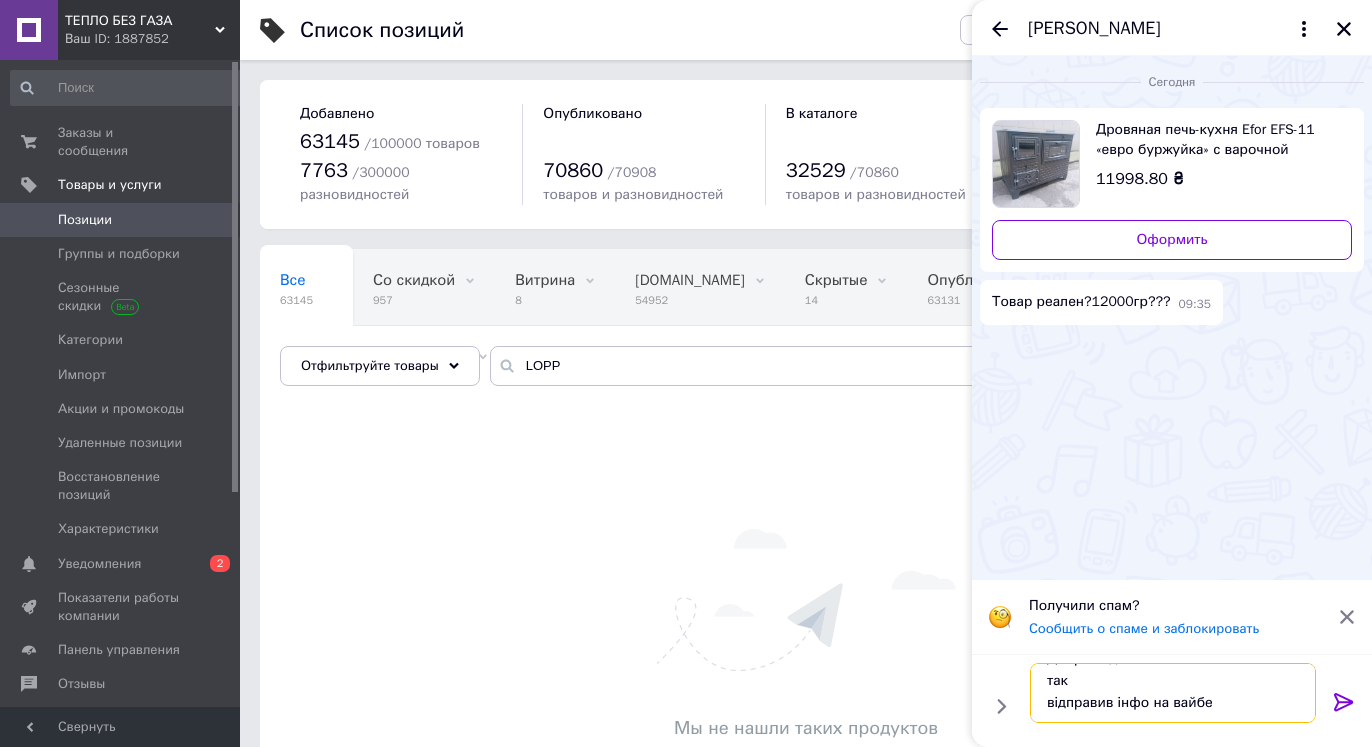 type on "Доброго дня
так
відправив інфо на вайбер" 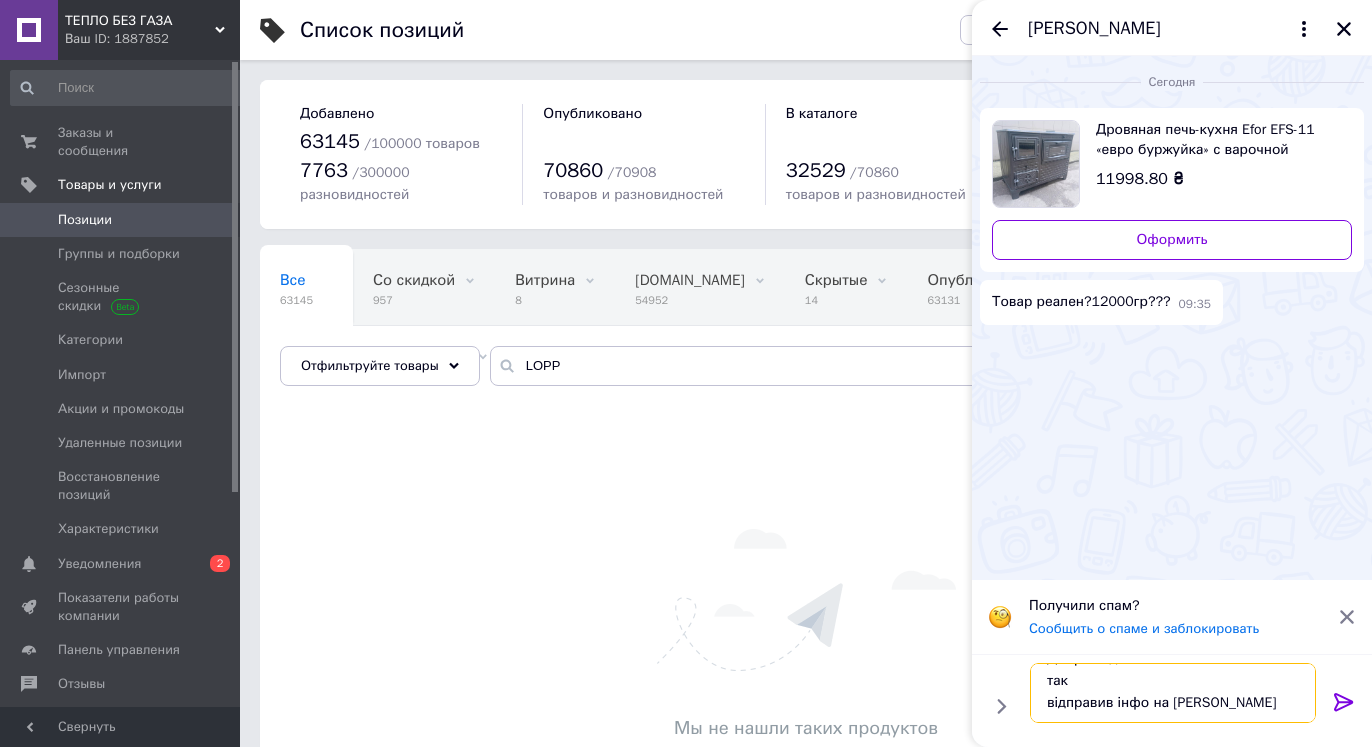 type 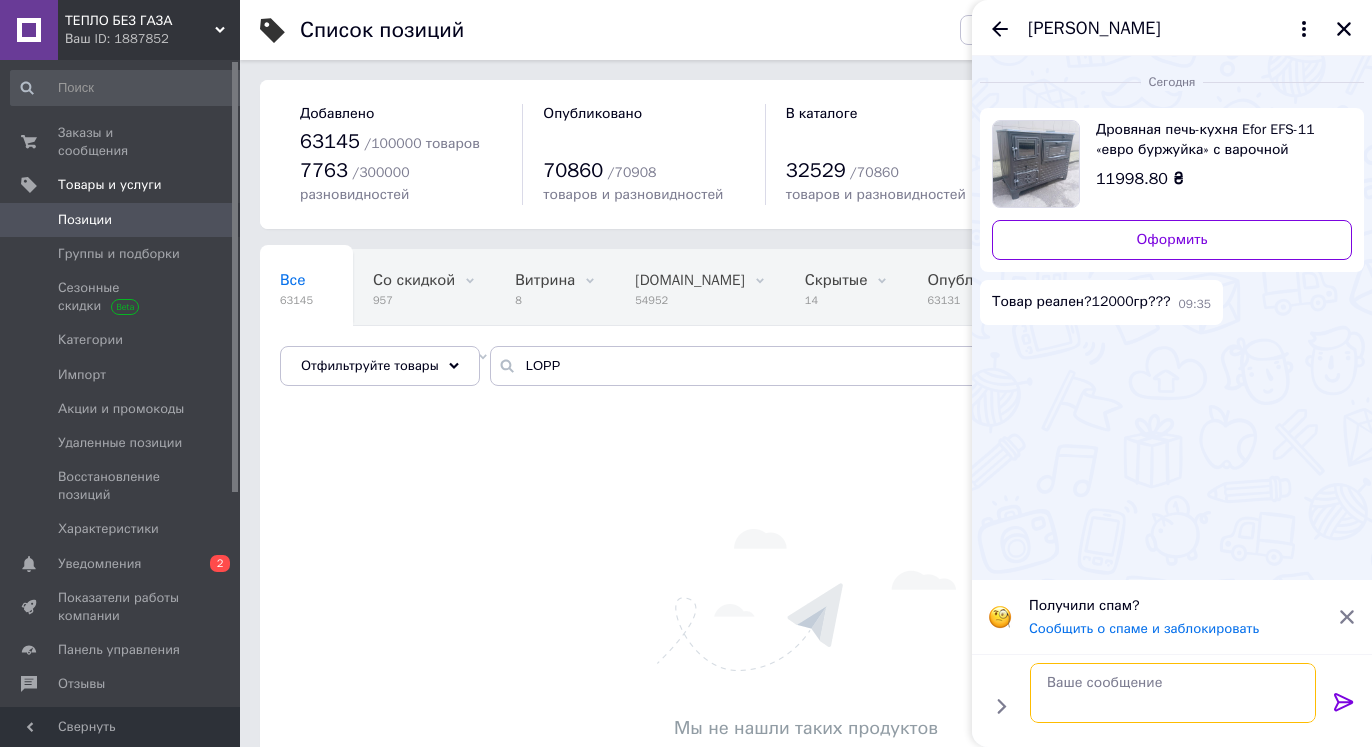 scroll, scrollTop: 0, scrollLeft: 0, axis: both 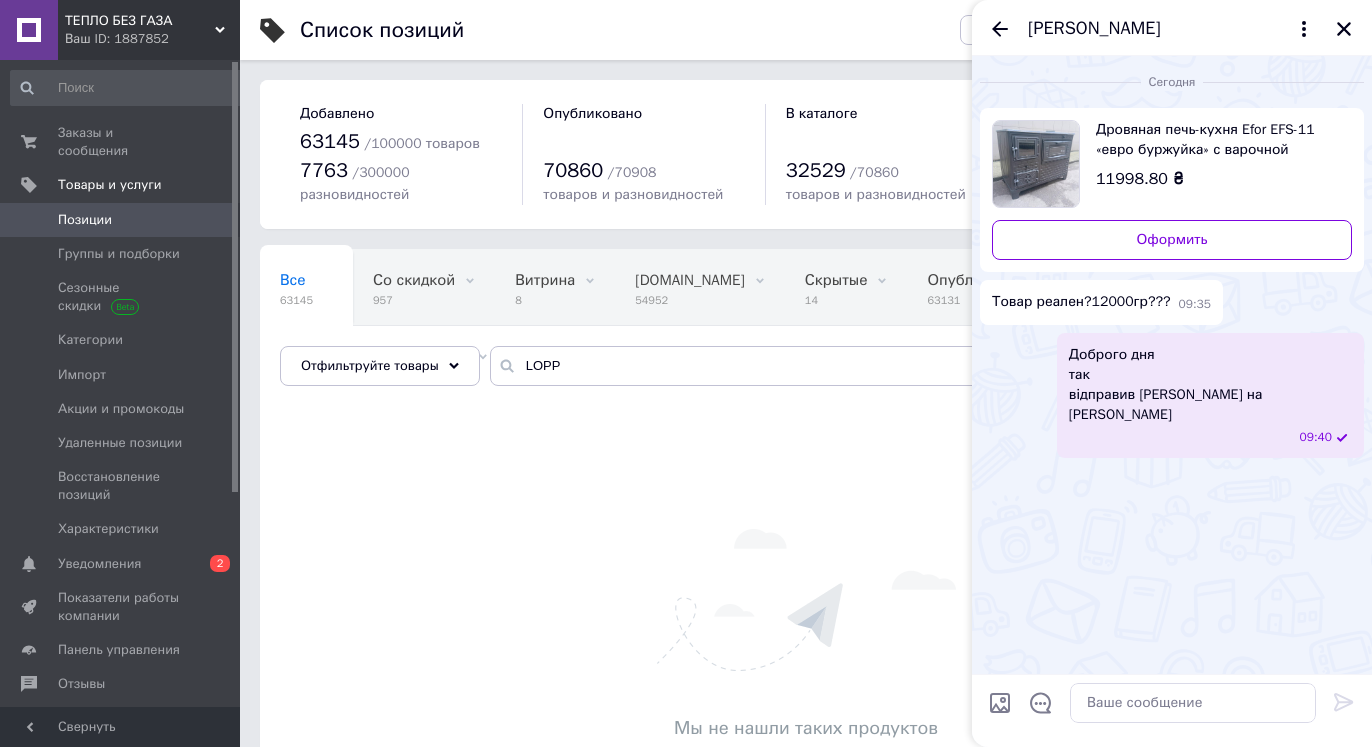 click on "Сегодня Дровяная печь-кухня Efor EFS-11 «евро буржуйка» с варочной поверхностью и духовкой 8,6 кВт. (двери чугун, топка керамо) 8,6 кВт. 46кг ш820г430в620мм. (ЧОРНИЙ) 11998.80 ₴ Оформить Товар реален?12000гр??? 09:35 Доброго дня так відправив інфо на вайбер 09:40" at bounding box center (1172, 365) 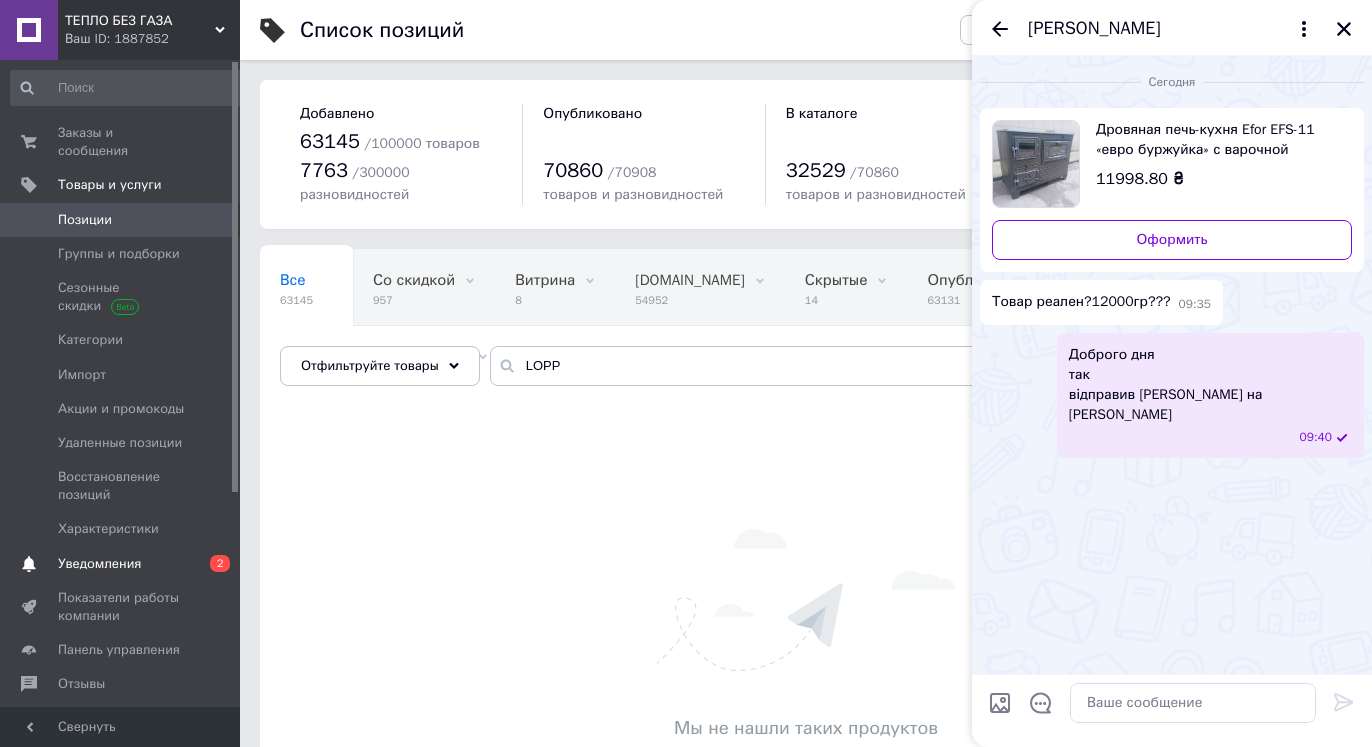 click on "Уведомления" at bounding box center [99, 564] 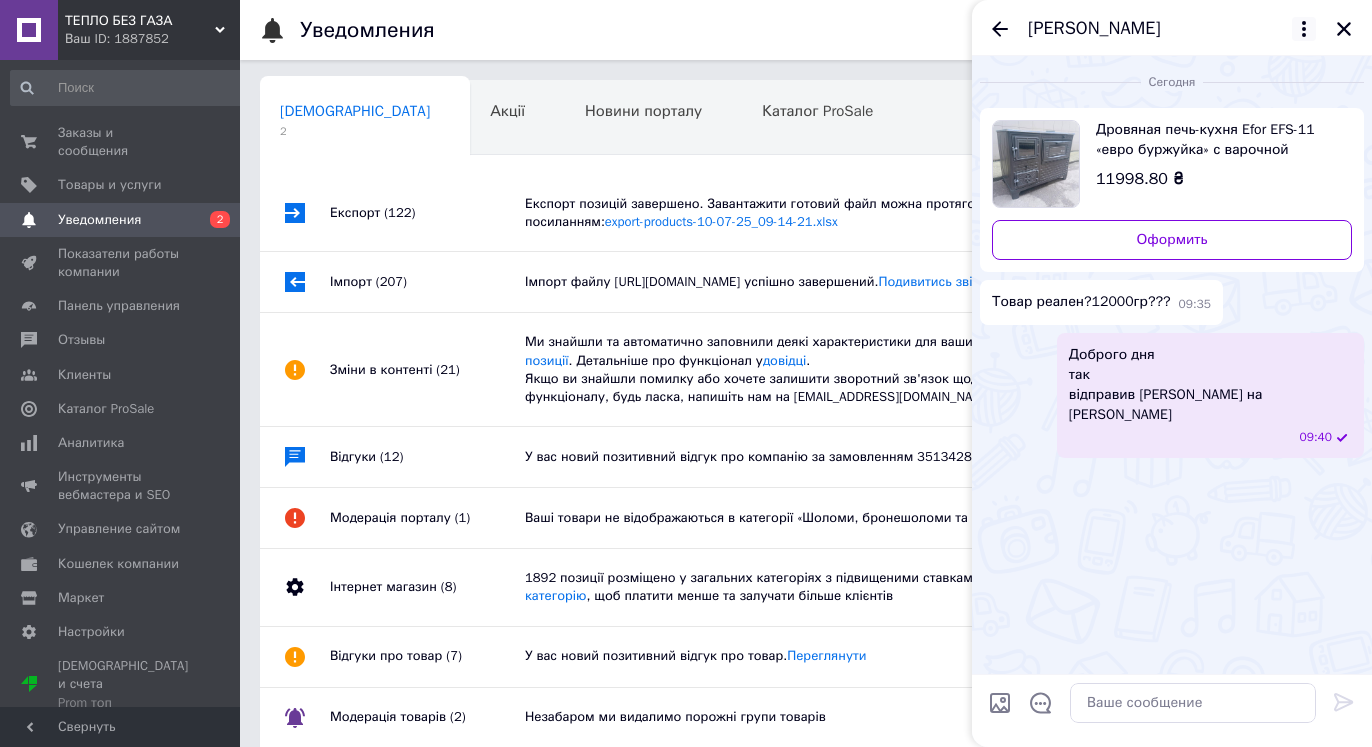 click 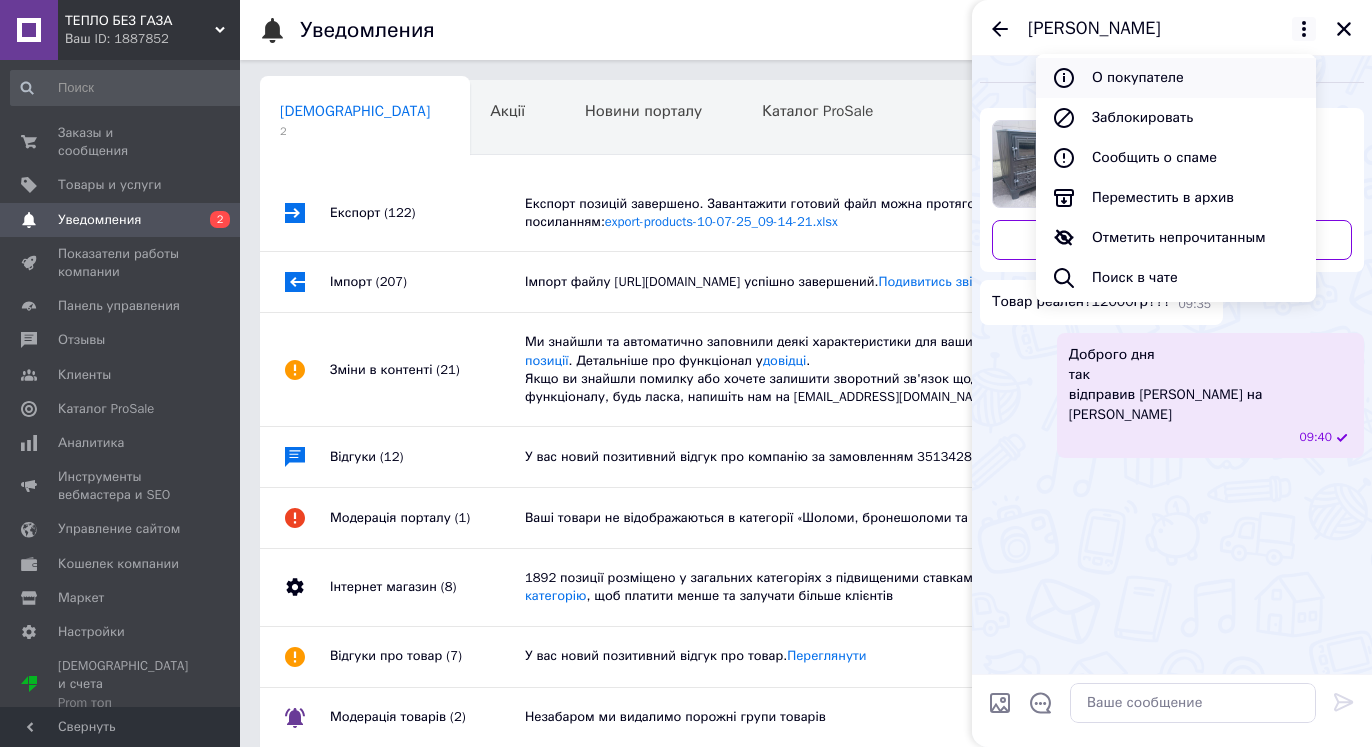 click on "О покупателе" at bounding box center [1176, 78] 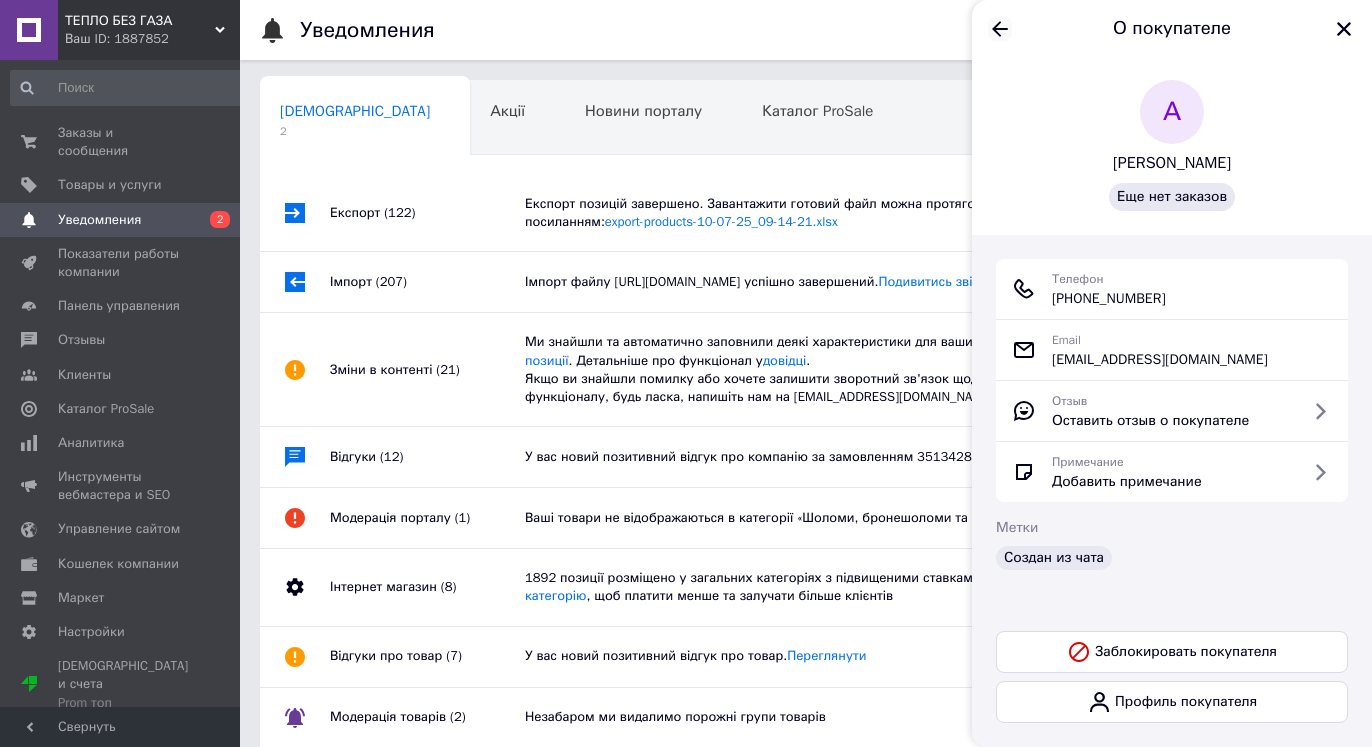 click 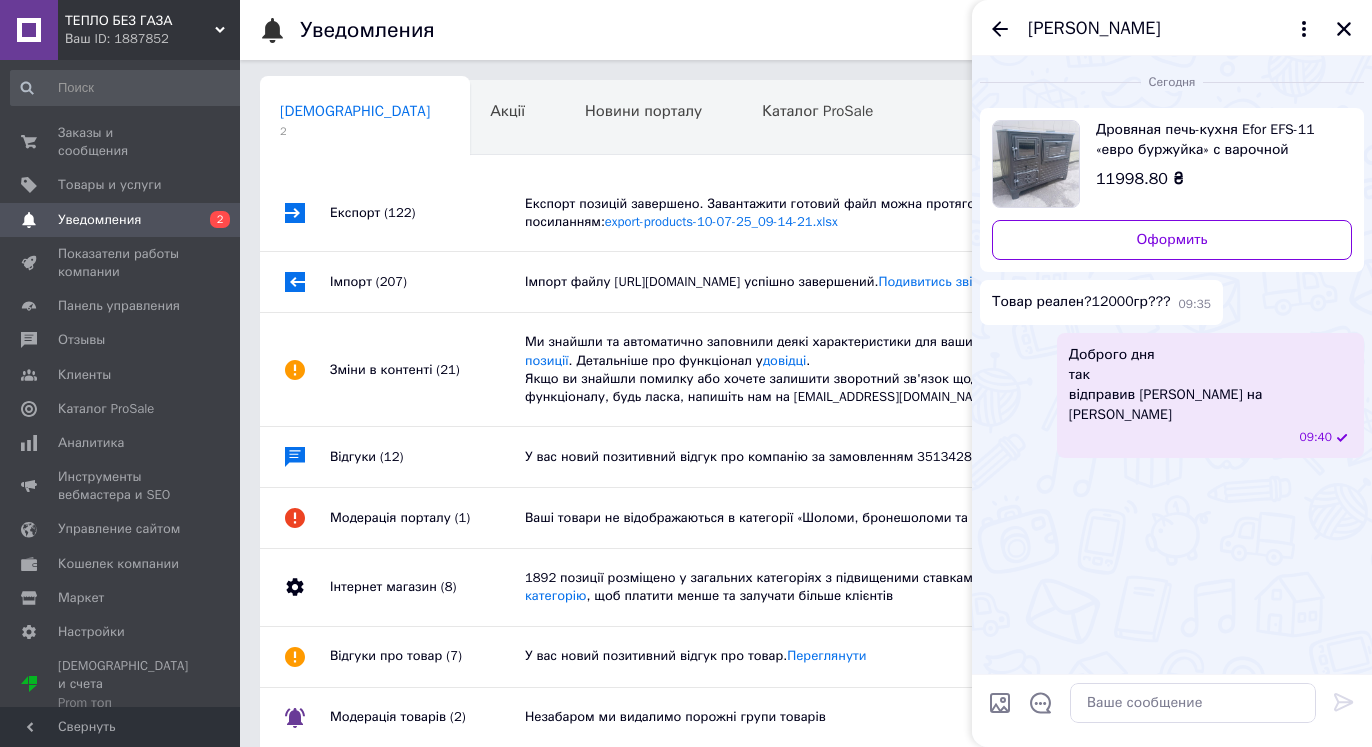 click on "Доброго дня так відправив інфо на вайбер" at bounding box center [1210, 385] 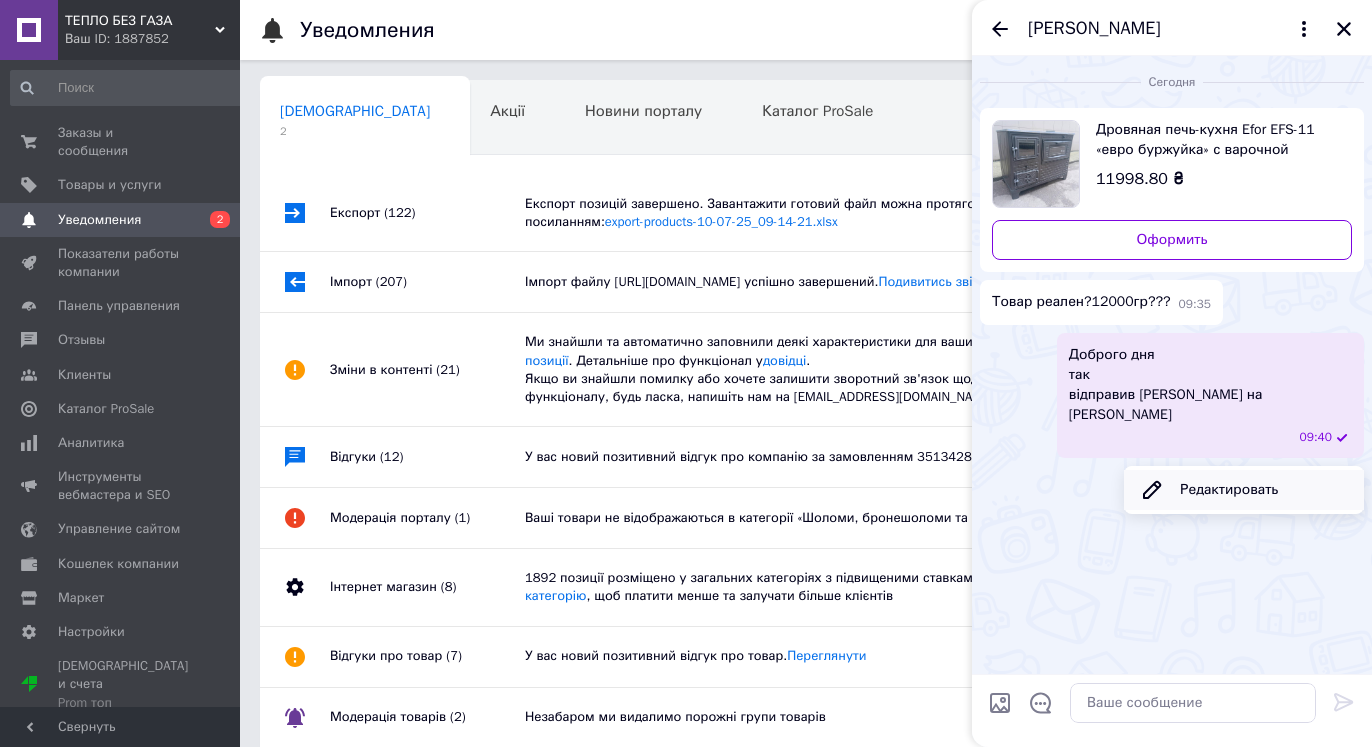 click on "Редактировать" at bounding box center (1244, 490) 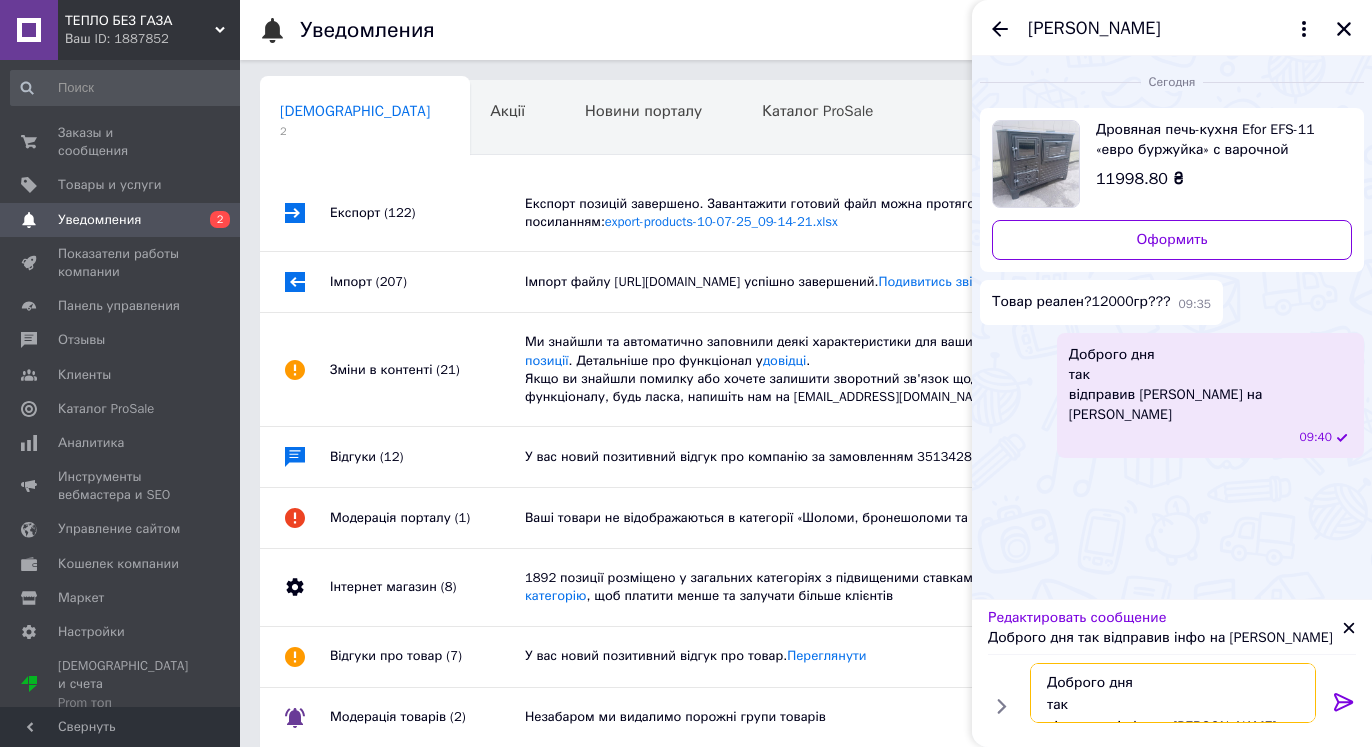 click on "Доброго дня
так
відправив інфо на вайбер" at bounding box center (1173, 693) 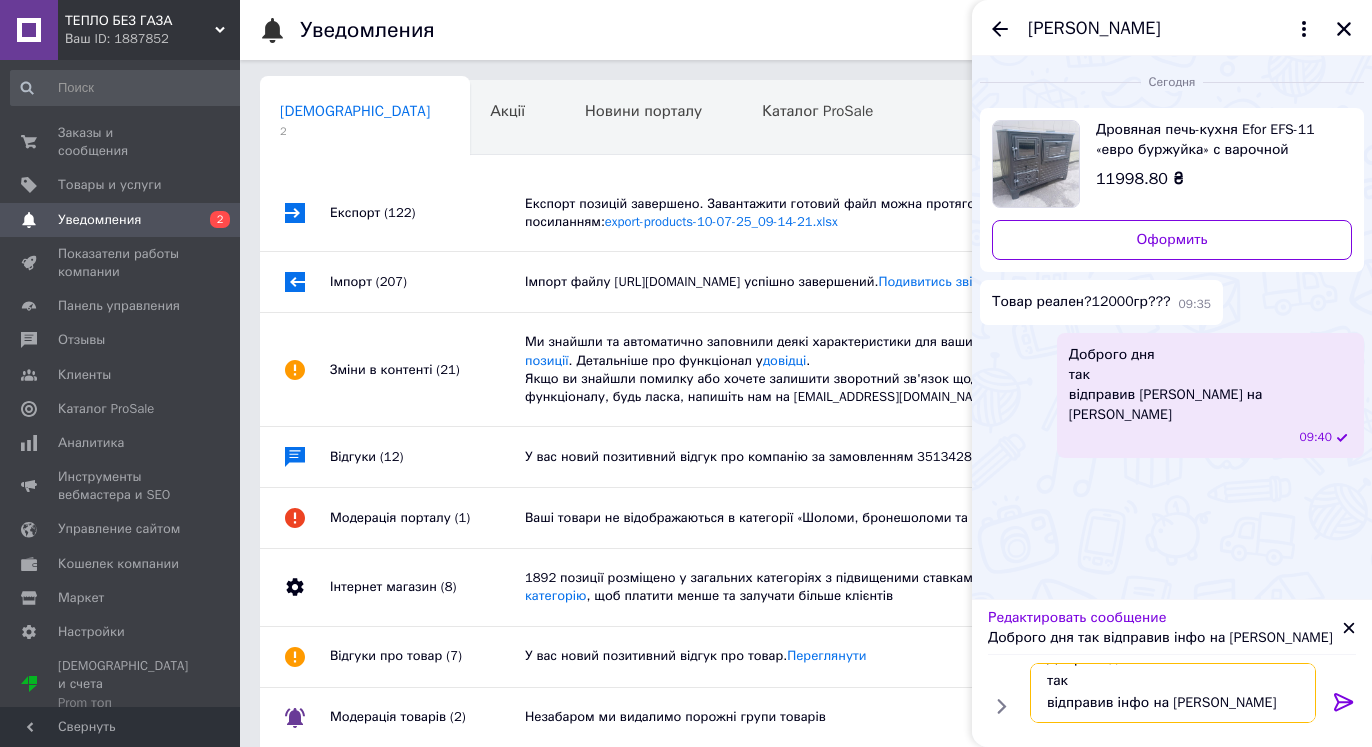 click on "Доброго дня
так
відправив інфо на вайбер" at bounding box center (1173, 693) 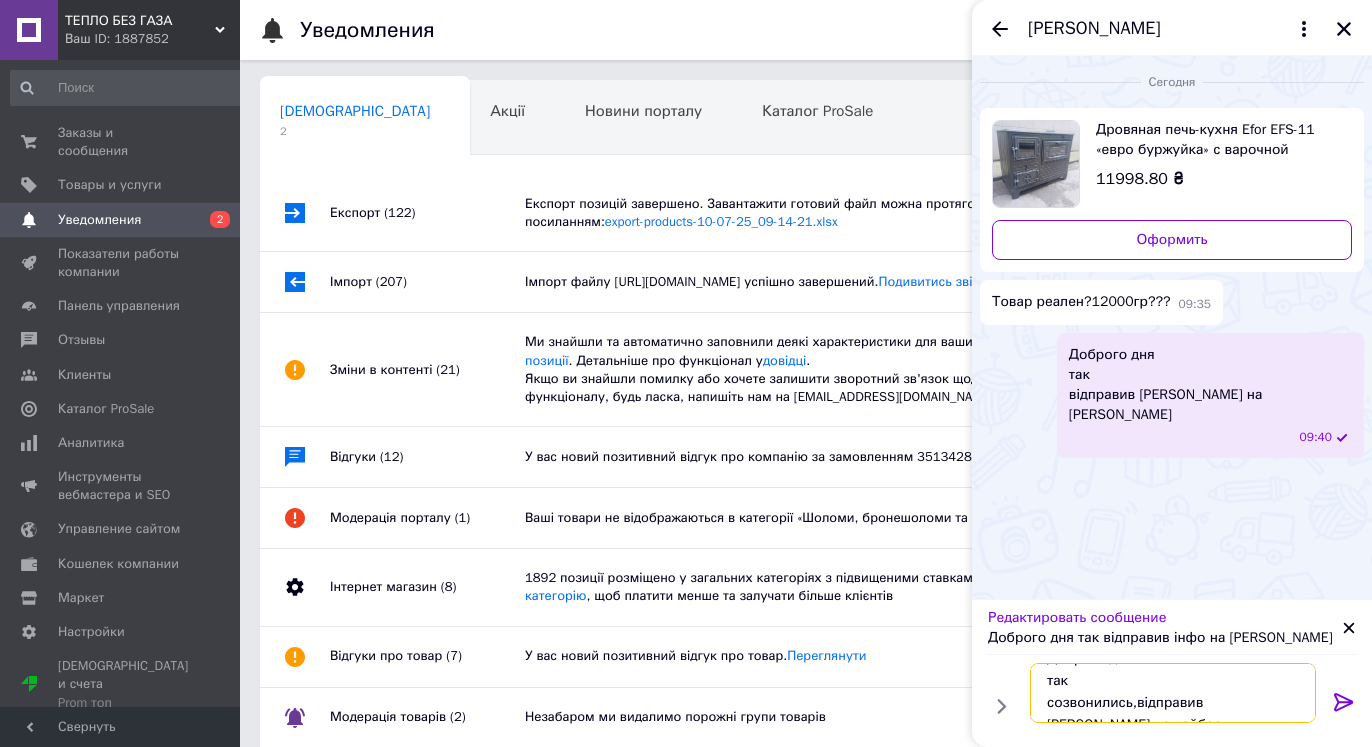type on "Доброго дня
так
созвонились, відправив інфо на вайбер" 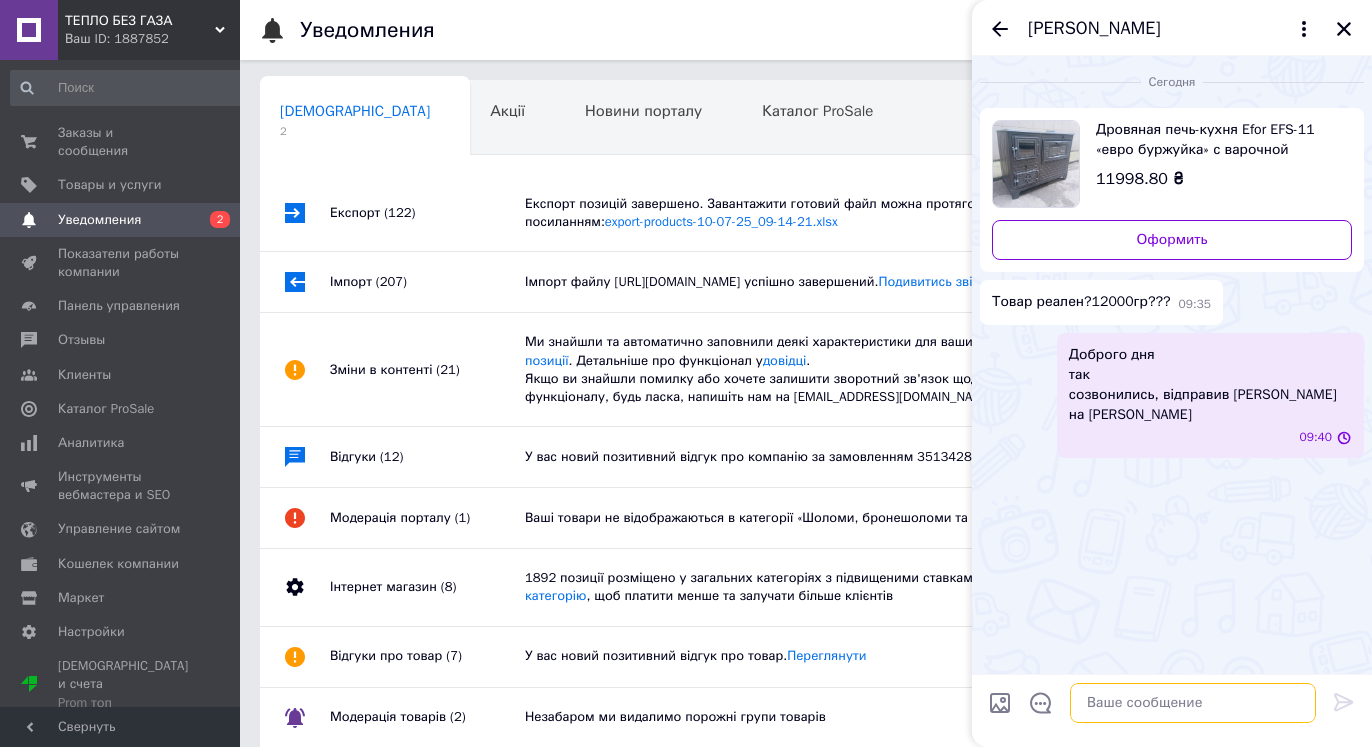 scroll, scrollTop: 0, scrollLeft: 0, axis: both 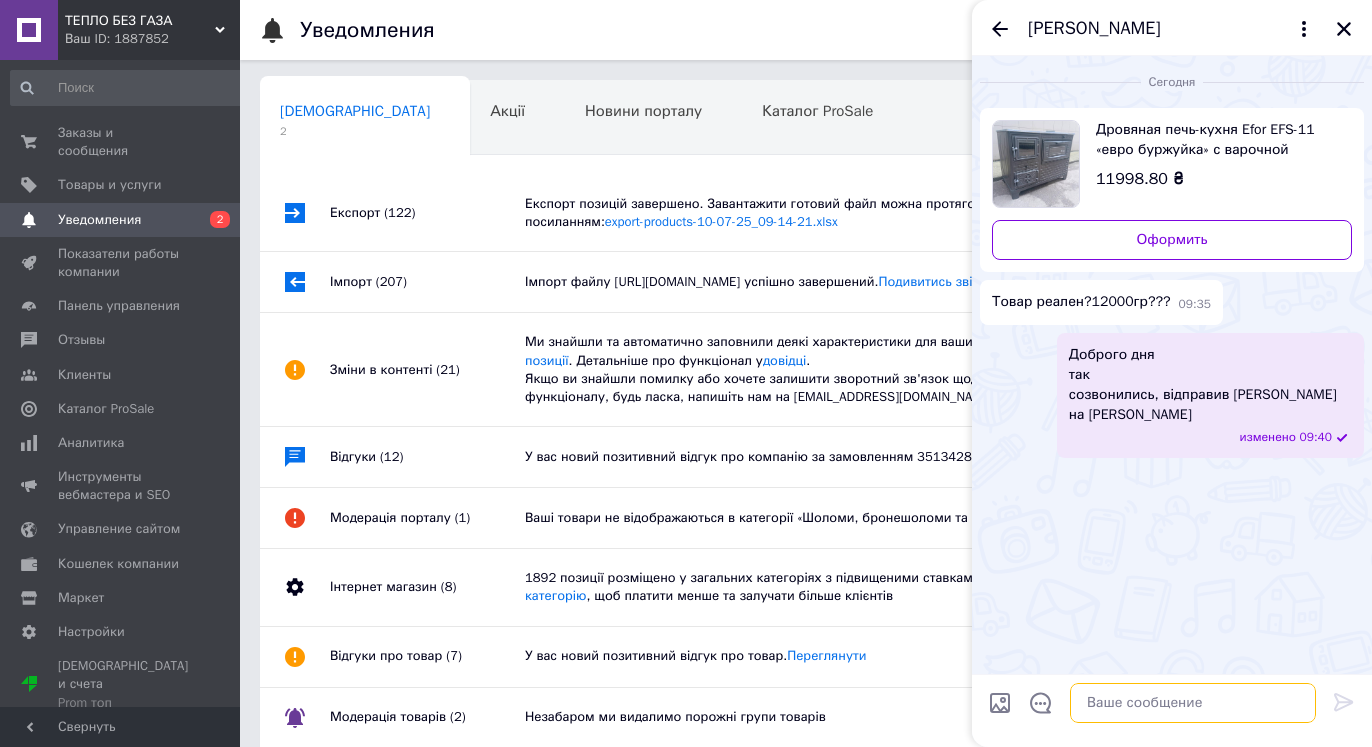 type 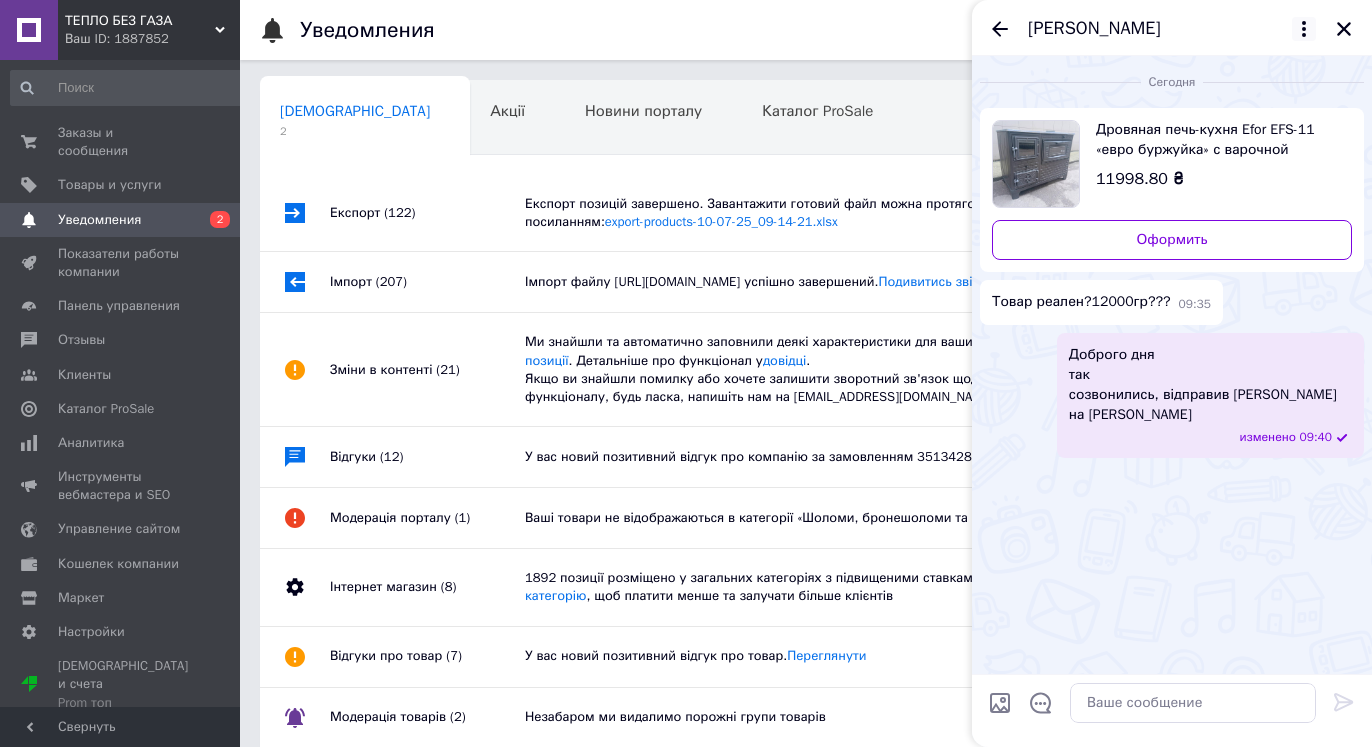 click 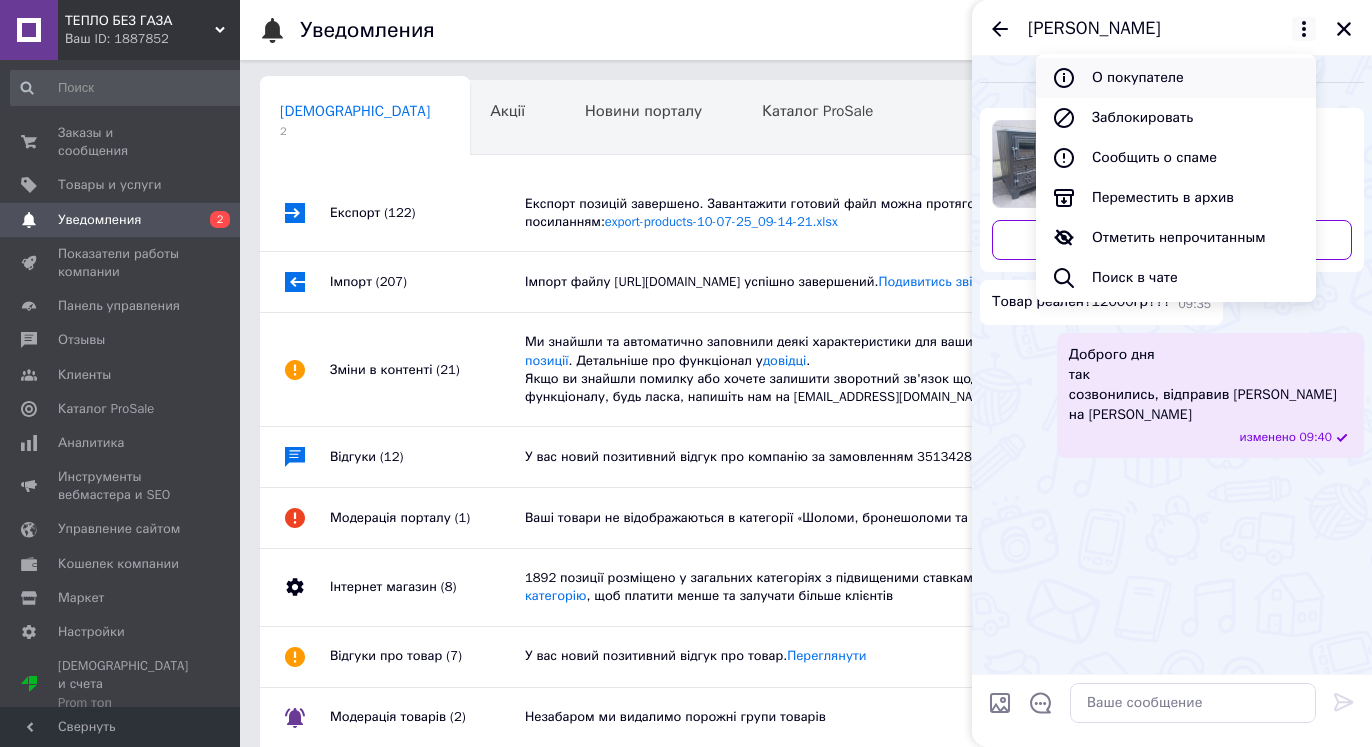 click on "О покупателе" at bounding box center [1176, 78] 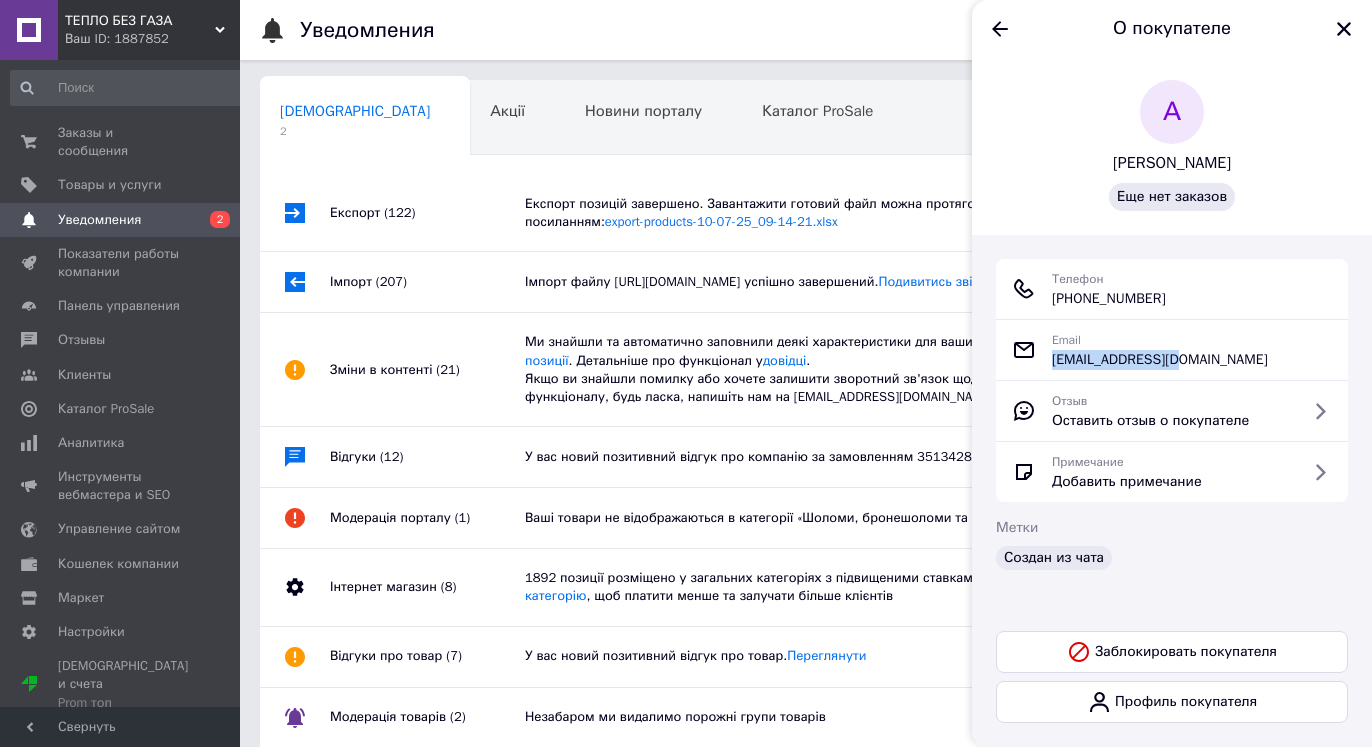 drag, startPoint x: 1194, startPoint y: 364, endPoint x: 1053, endPoint y: 366, distance: 141.01419 